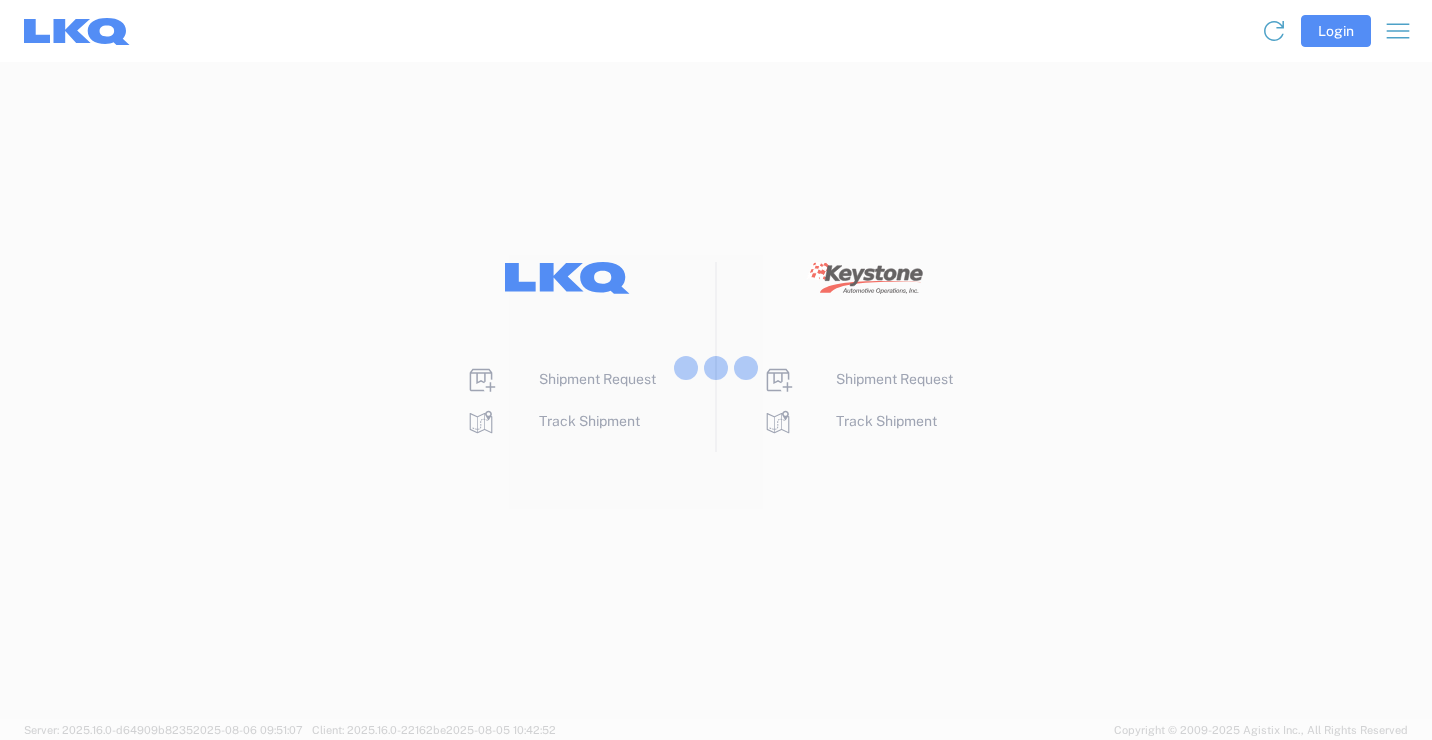 scroll, scrollTop: 0, scrollLeft: 0, axis: both 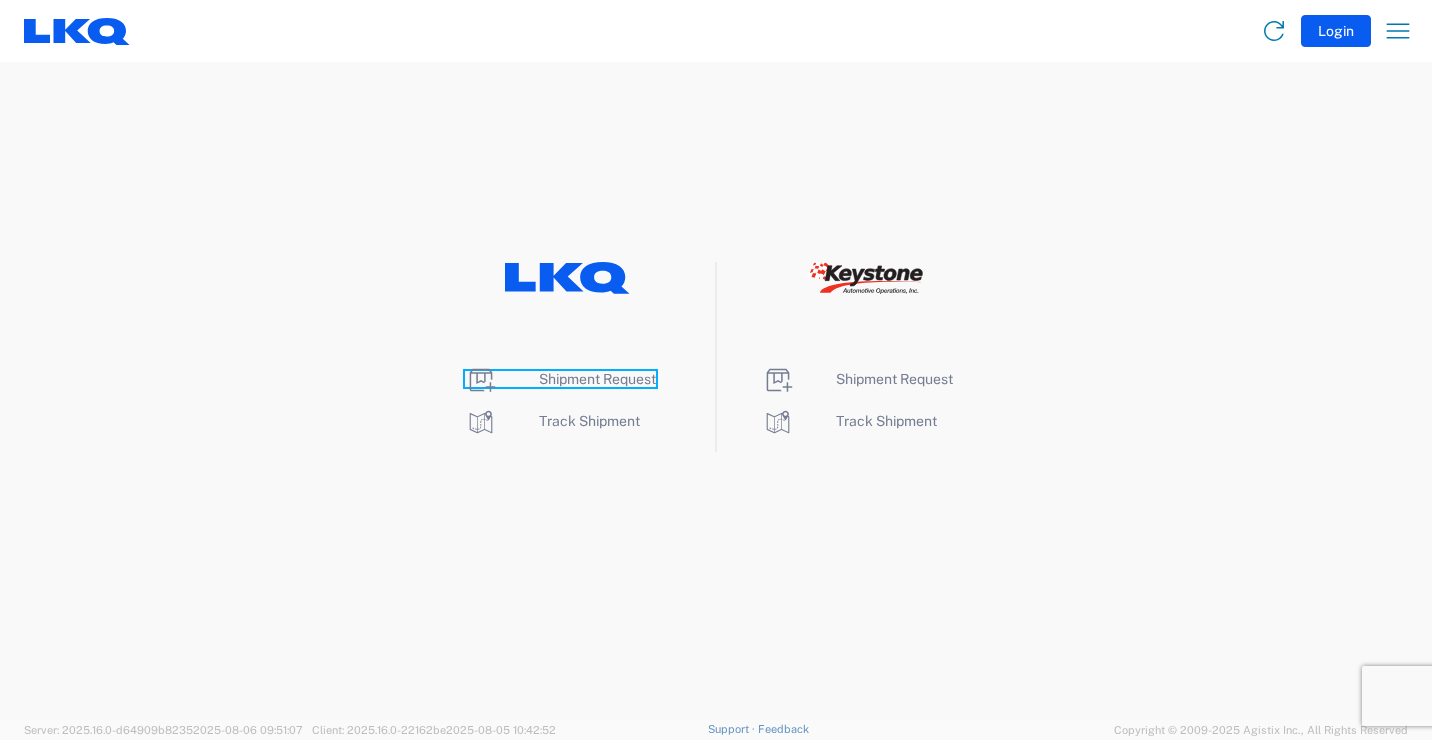 click on "Shipment Request" 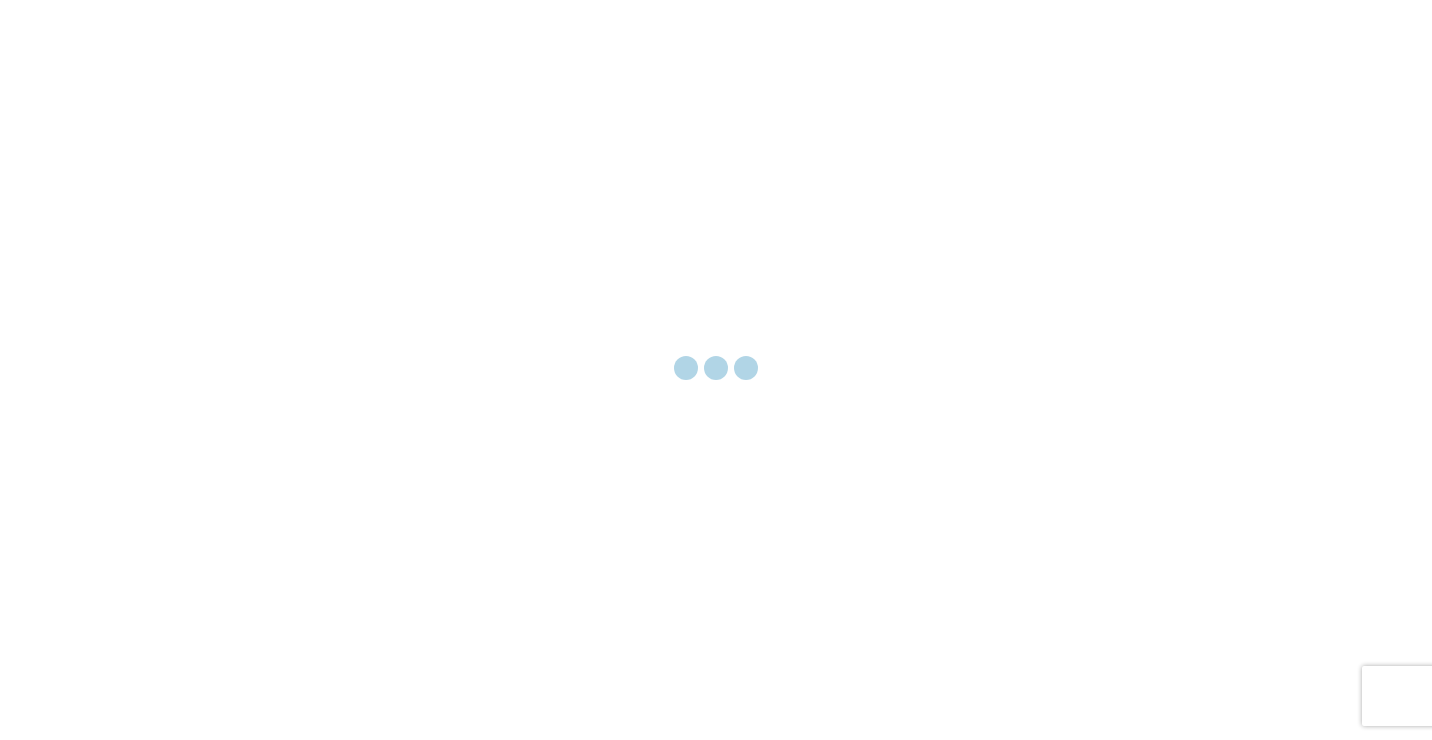 scroll, scrollTop: 0, scrollLeft: 0, axis: both 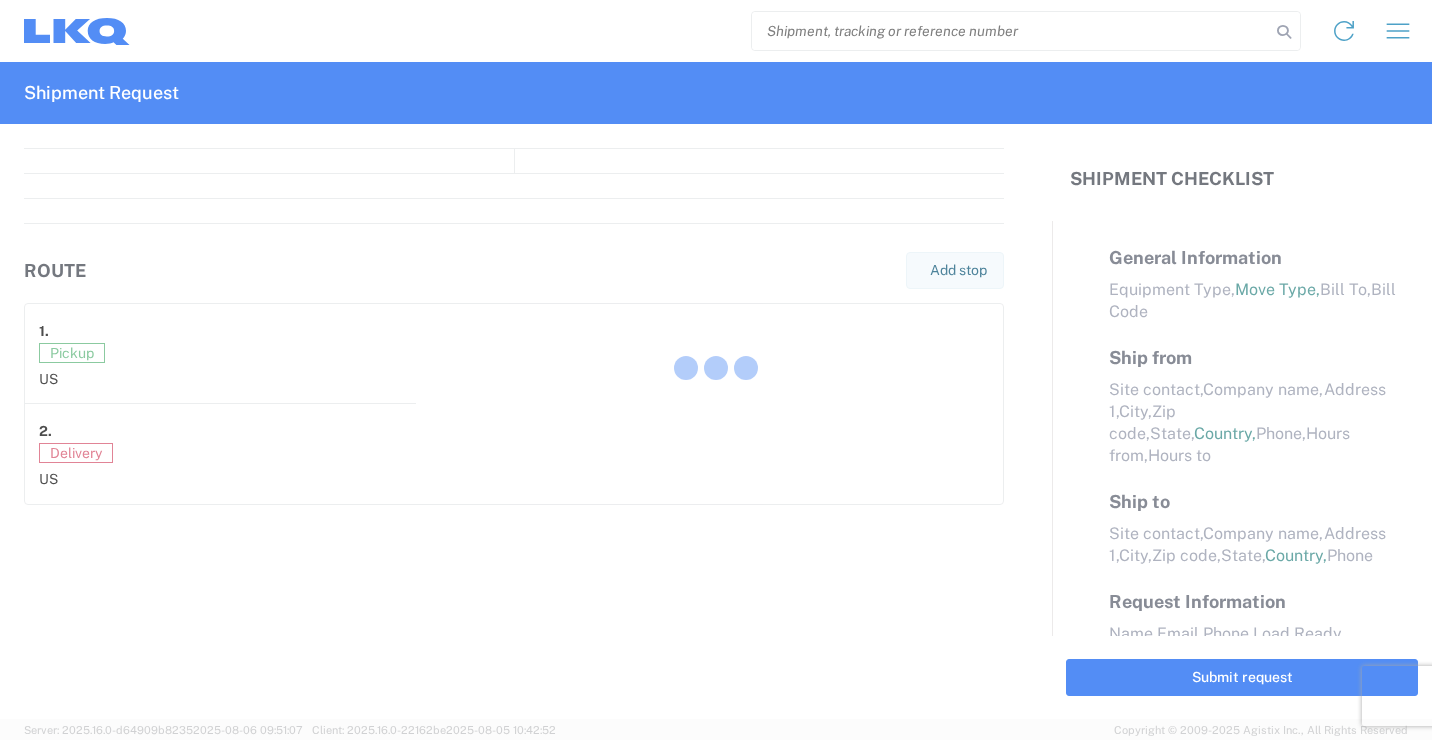 select on "FULL" 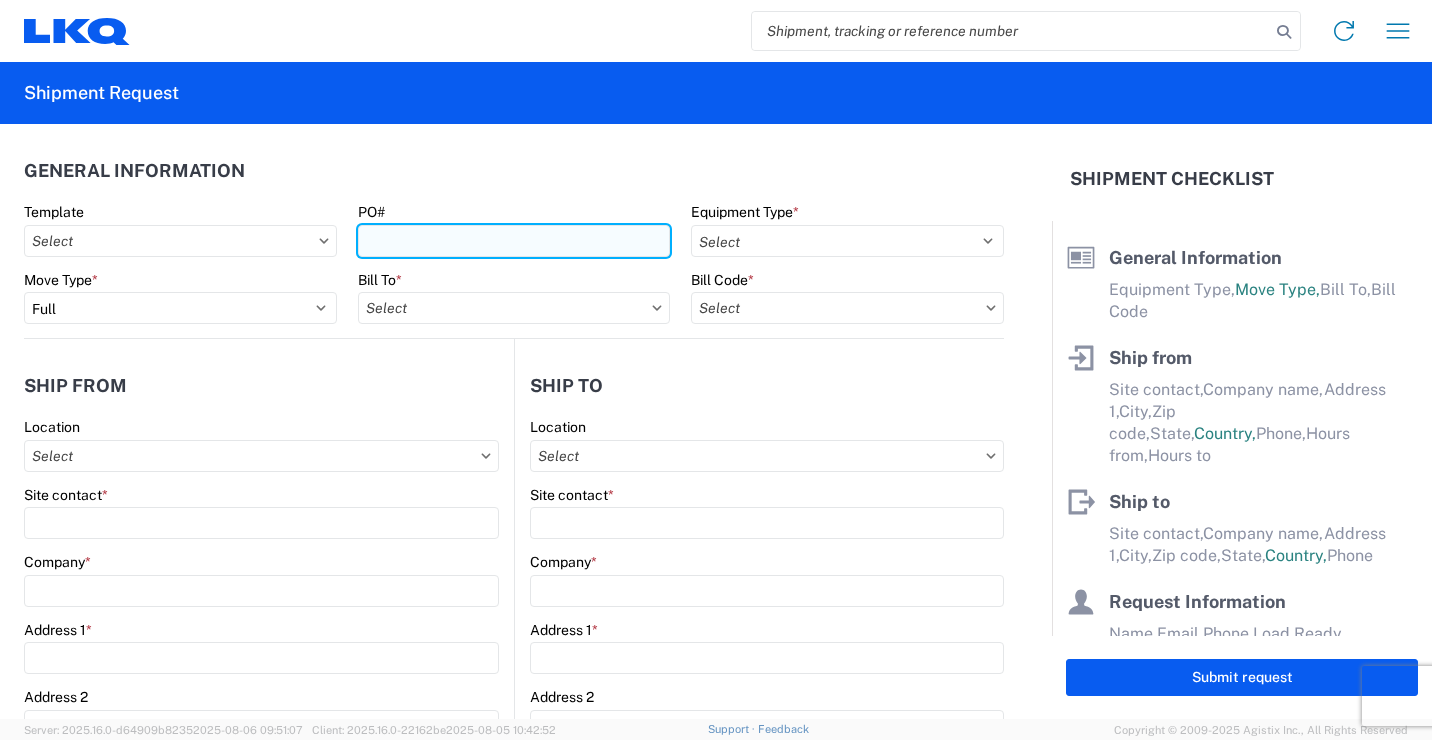 click on "PO#" at bounding box center [514, 241] 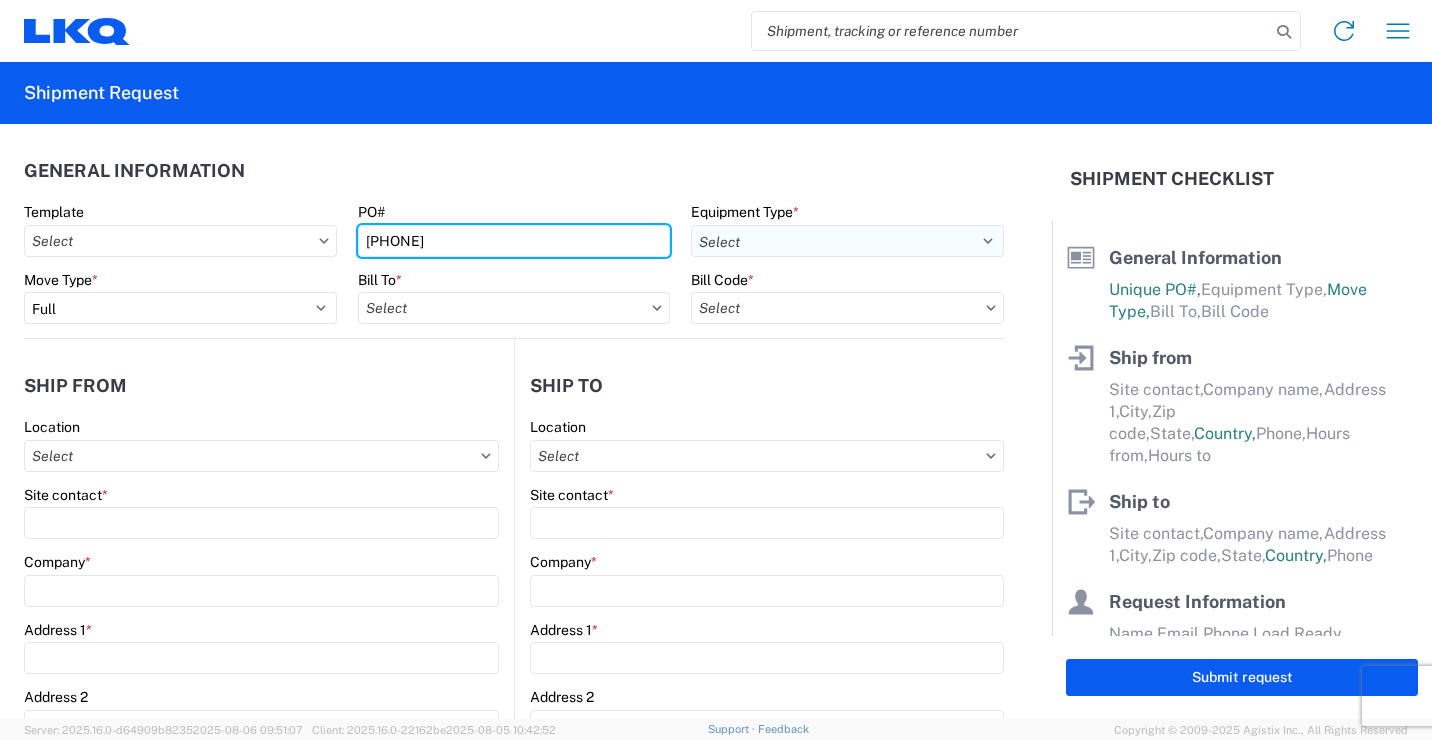 type on "[PHONE]" 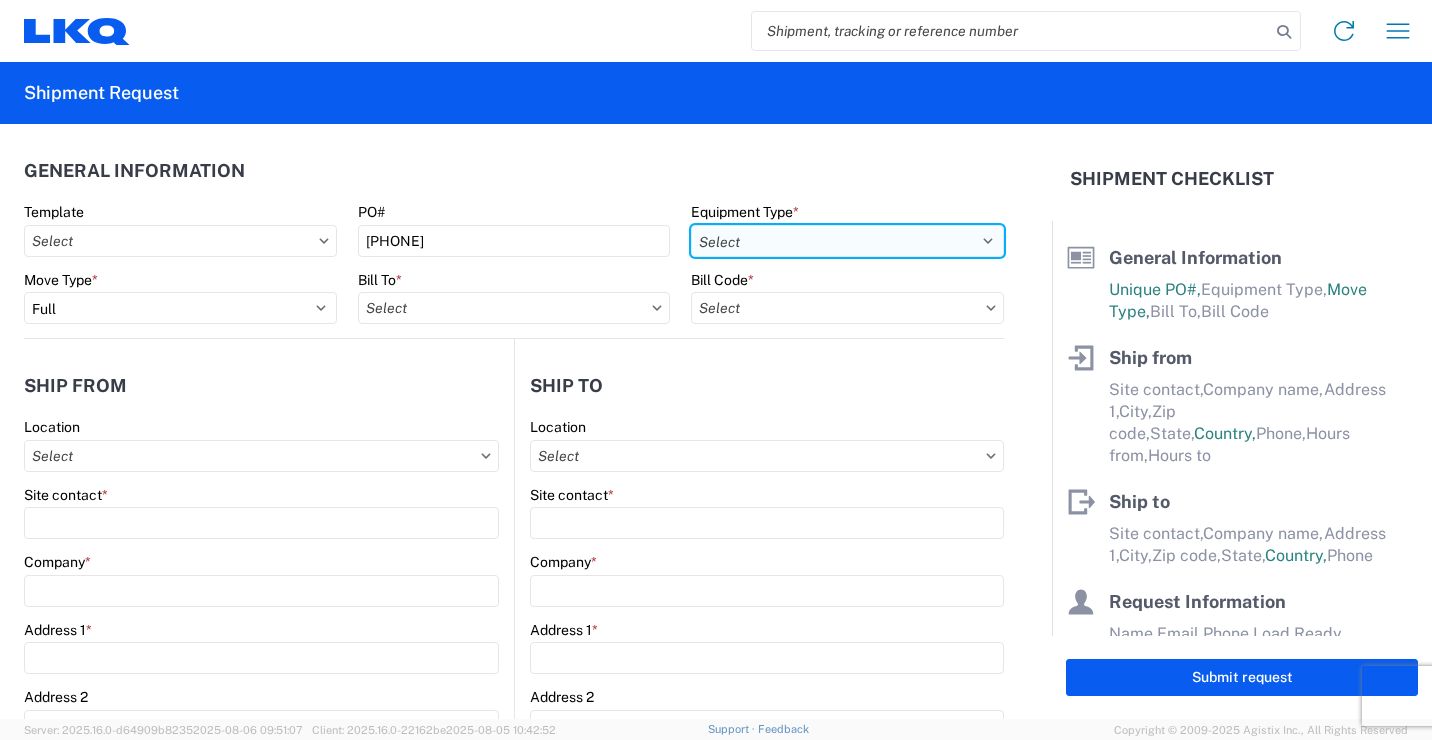 click on "Select 53’ Dry Van Flatbed Dropdeck (van) Lowboy (flatbed) Rail" at bounding box center (847, 241) 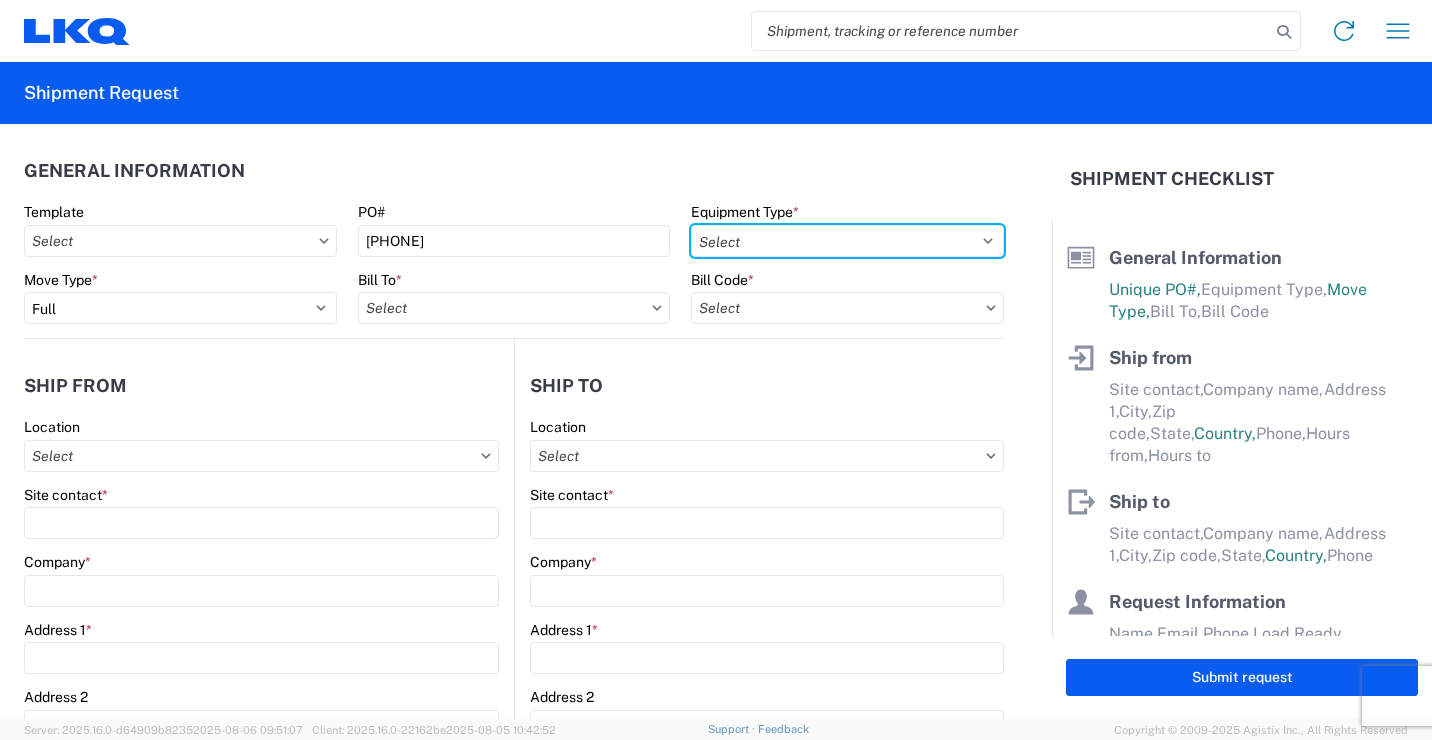 select on "STDV" 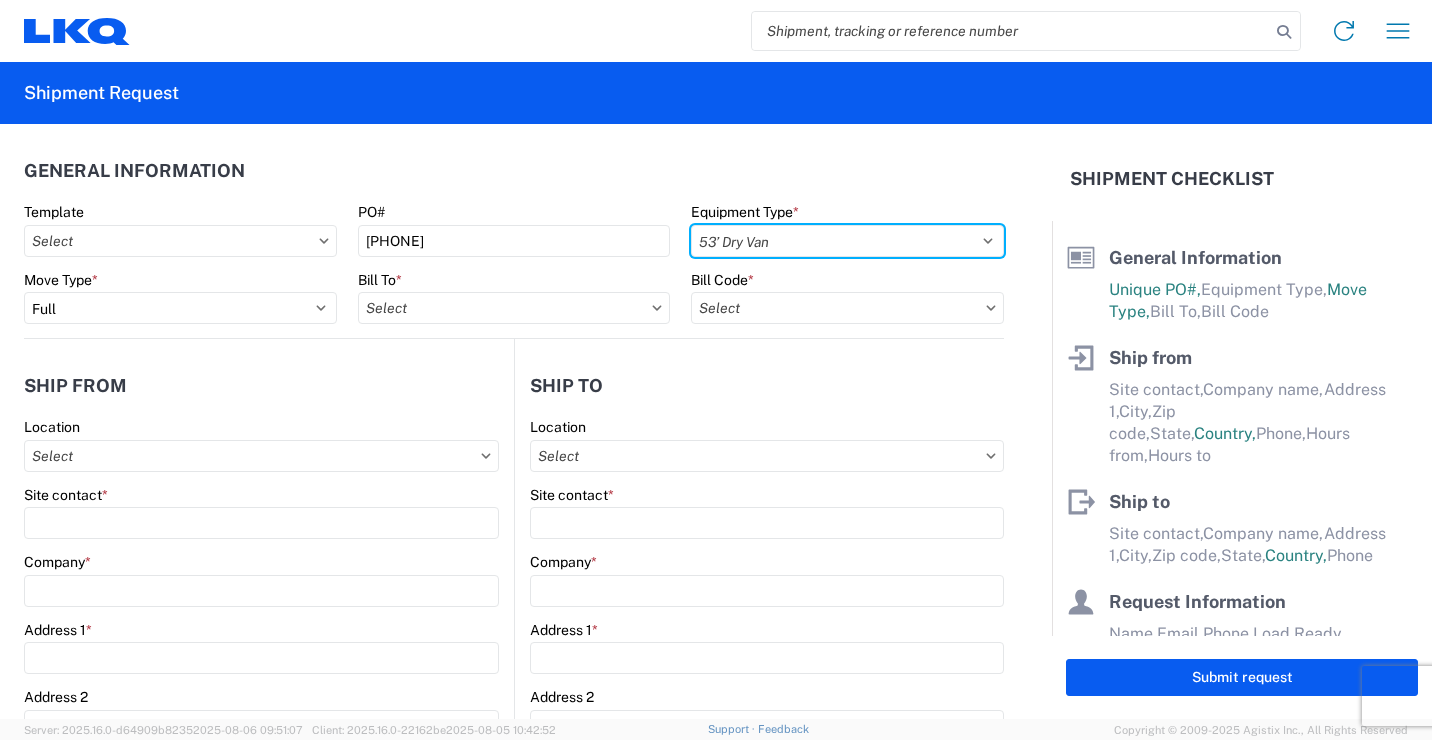 click on "Select 53’ Dry Van Flatbed Dropdeck (van) Lowboy (flatbed) Rail" at bounding box center [847, 241] 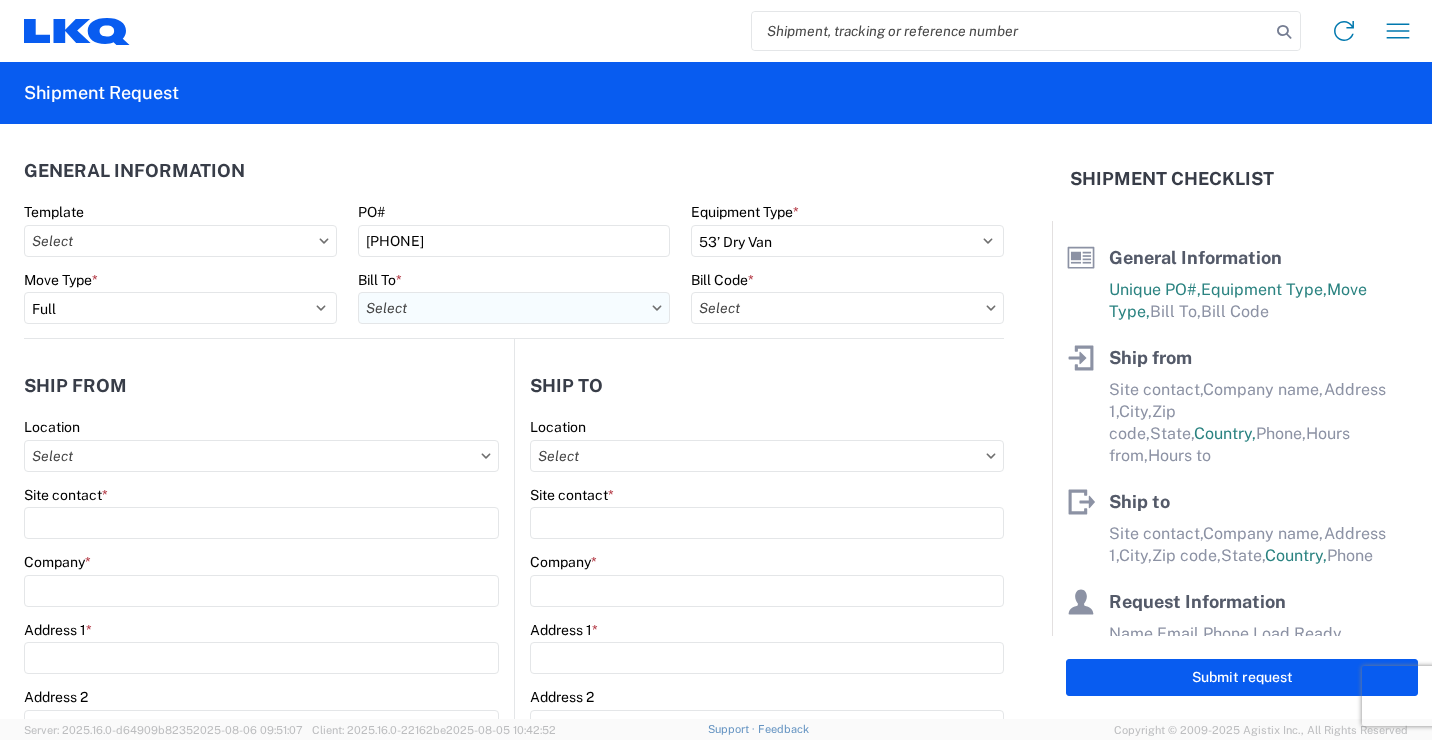 click on "Bill To  *" at bounding box center (514, 308) 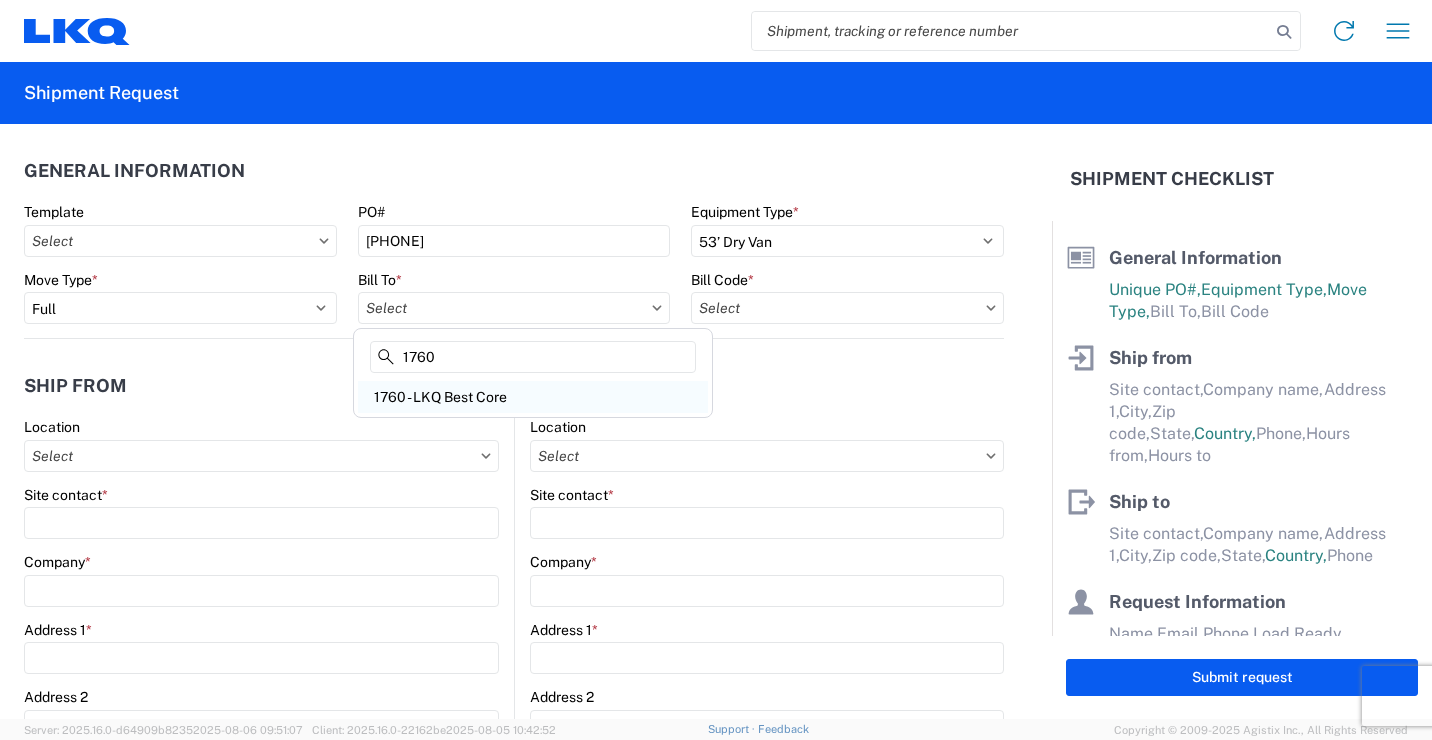 type on "1760" 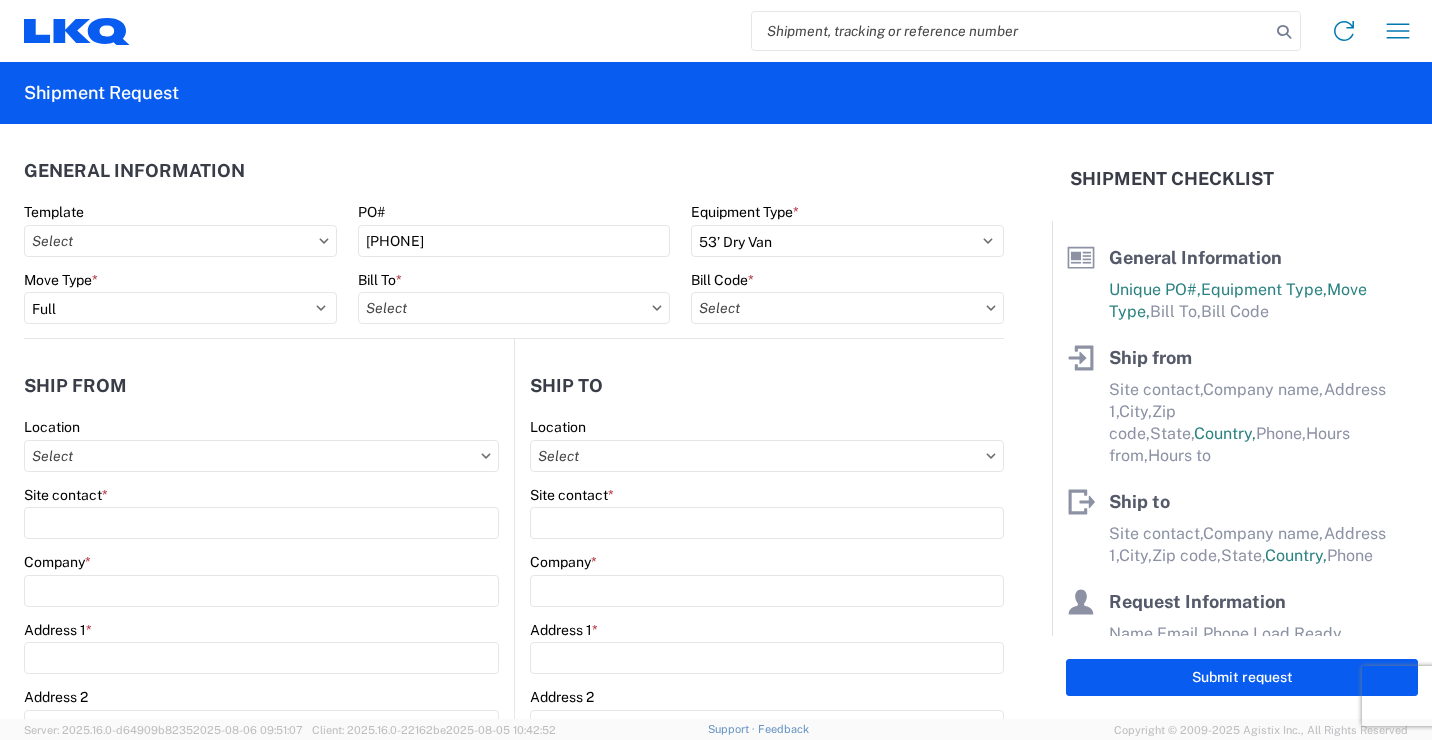 type on "1760 - LKQ Best Core" 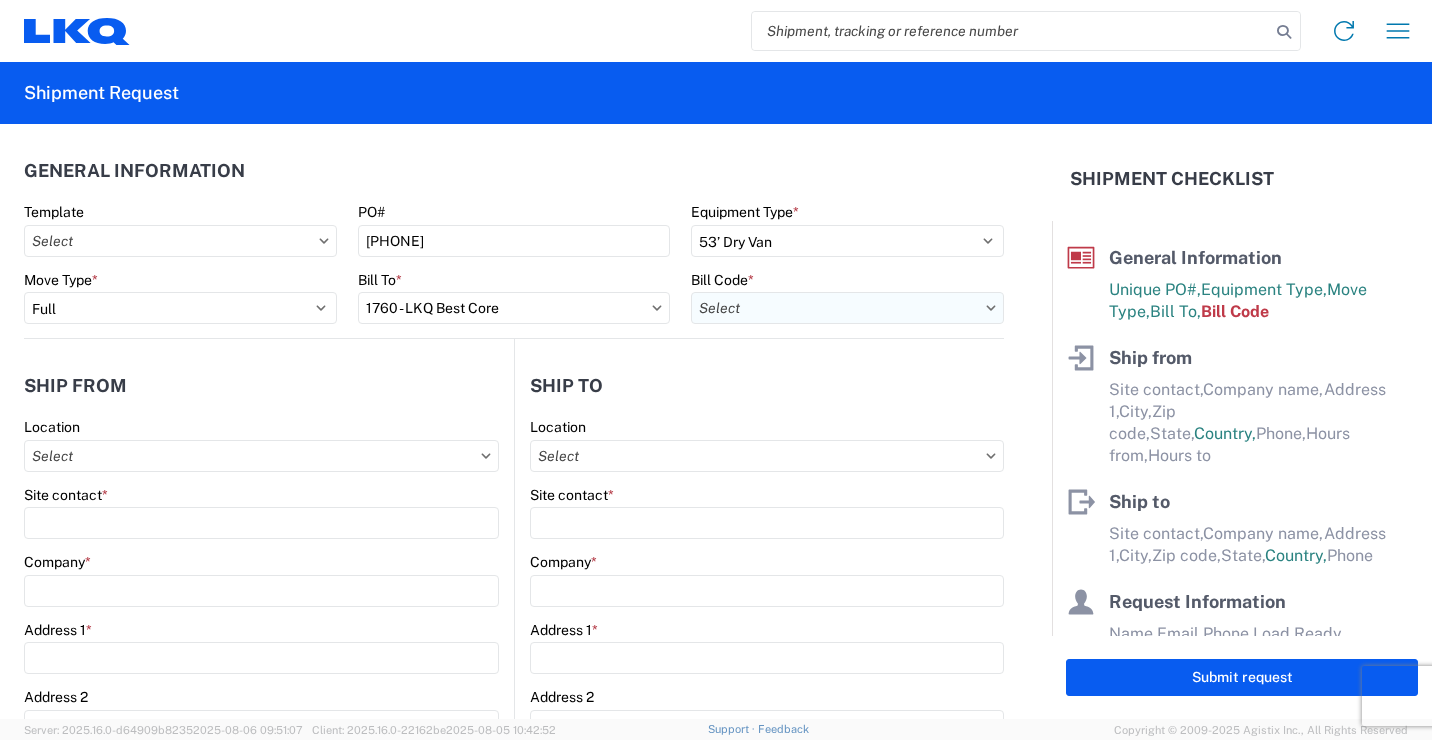 click on "Bill Code  *" at bounding box center [847, 308] 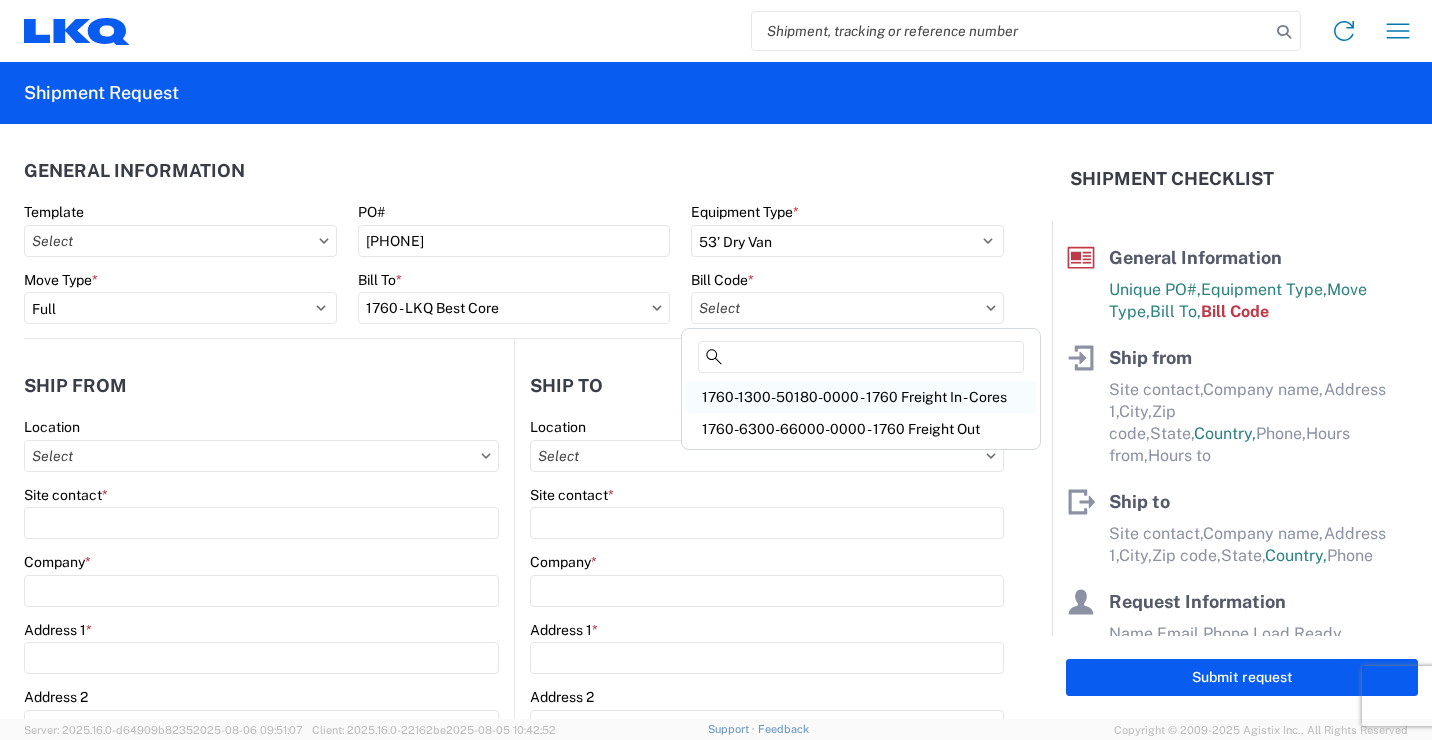 click on "1760-1300-50180-0000 - 1760 Freight In - Cores" 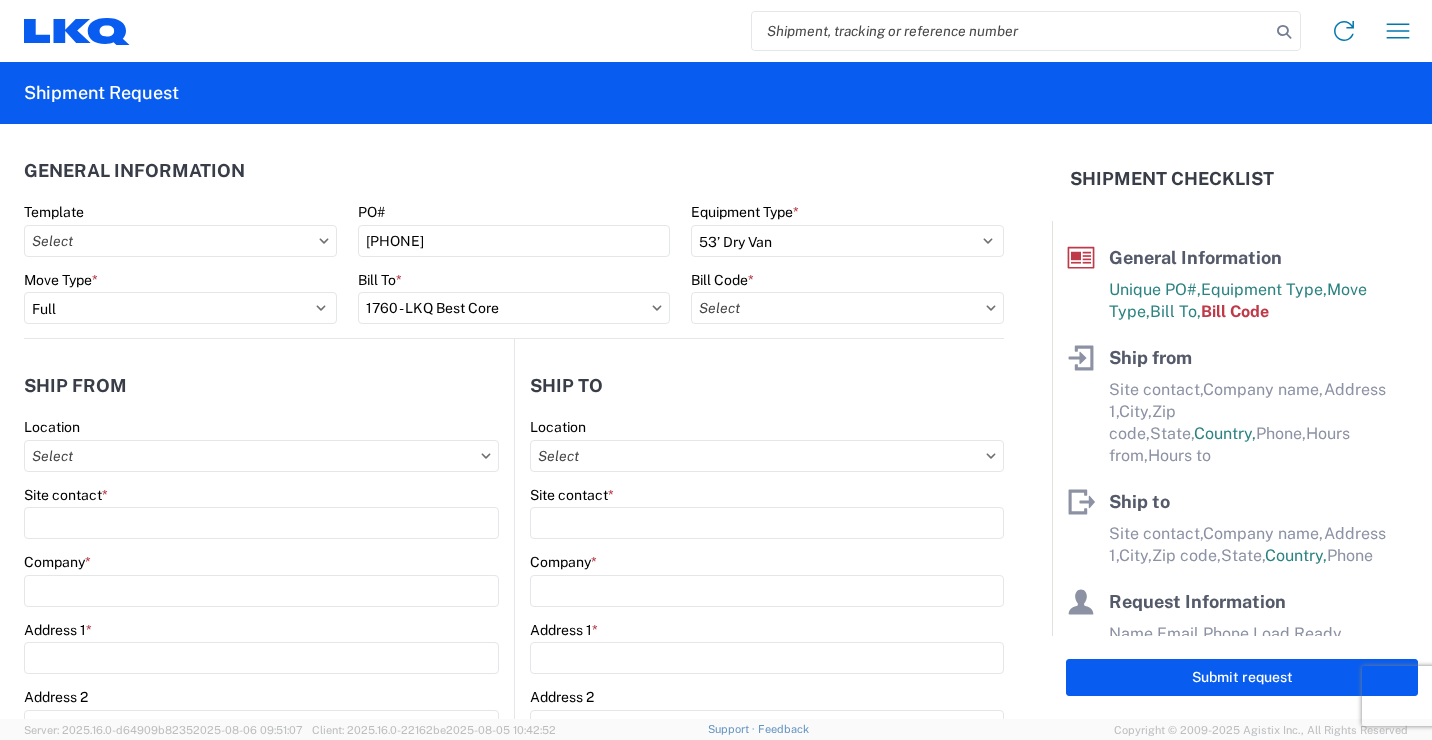 type on "1760-1300-50180-0000 - 1760 Freight In - Cores" 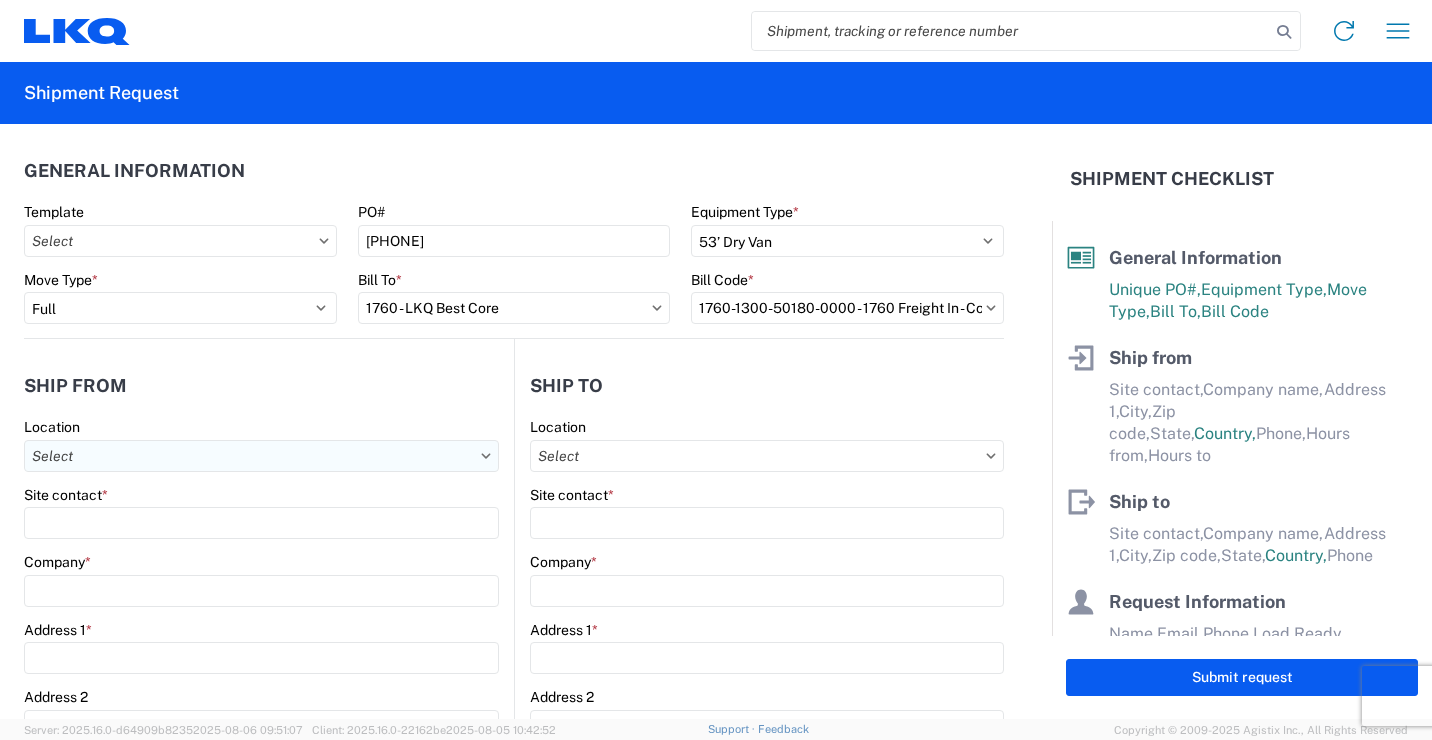click on "Location" at bounding box center [261, 456] 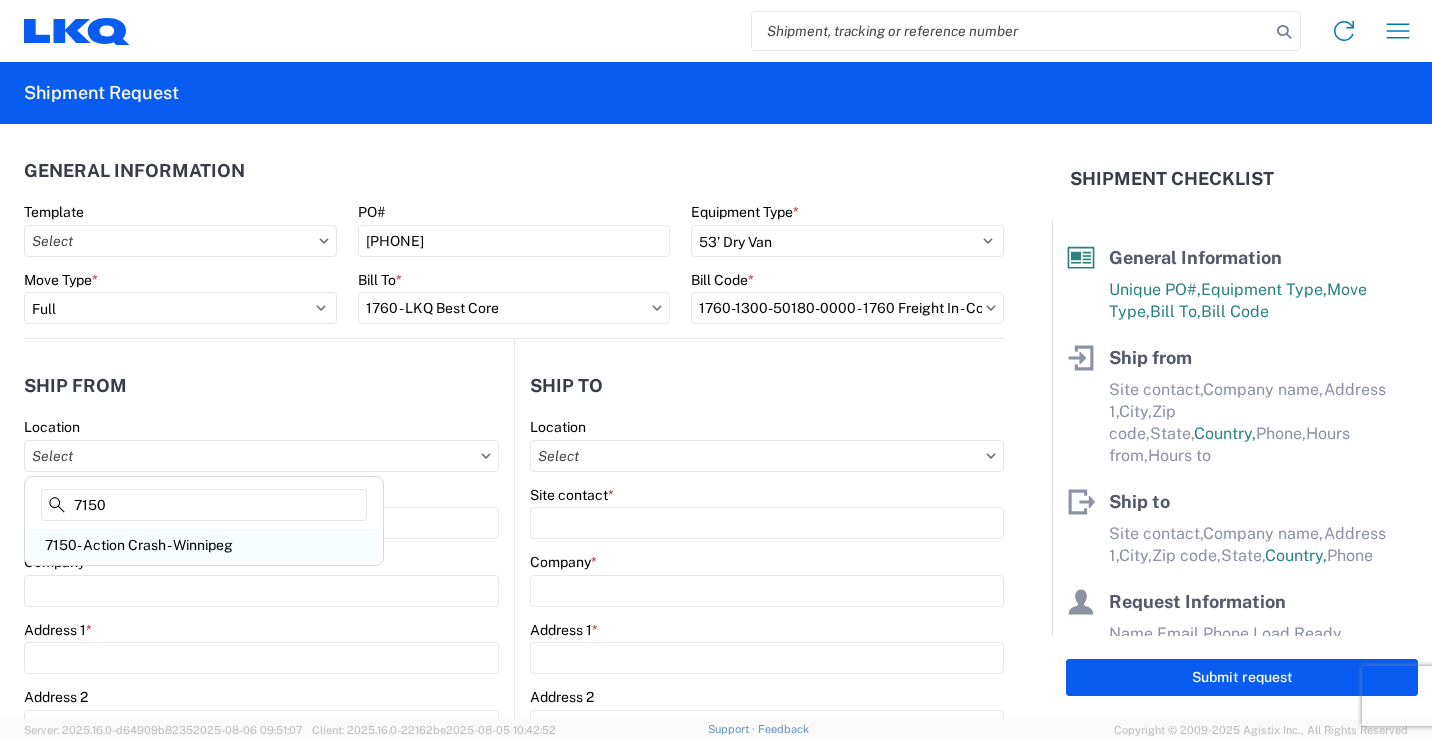 type on "7150" 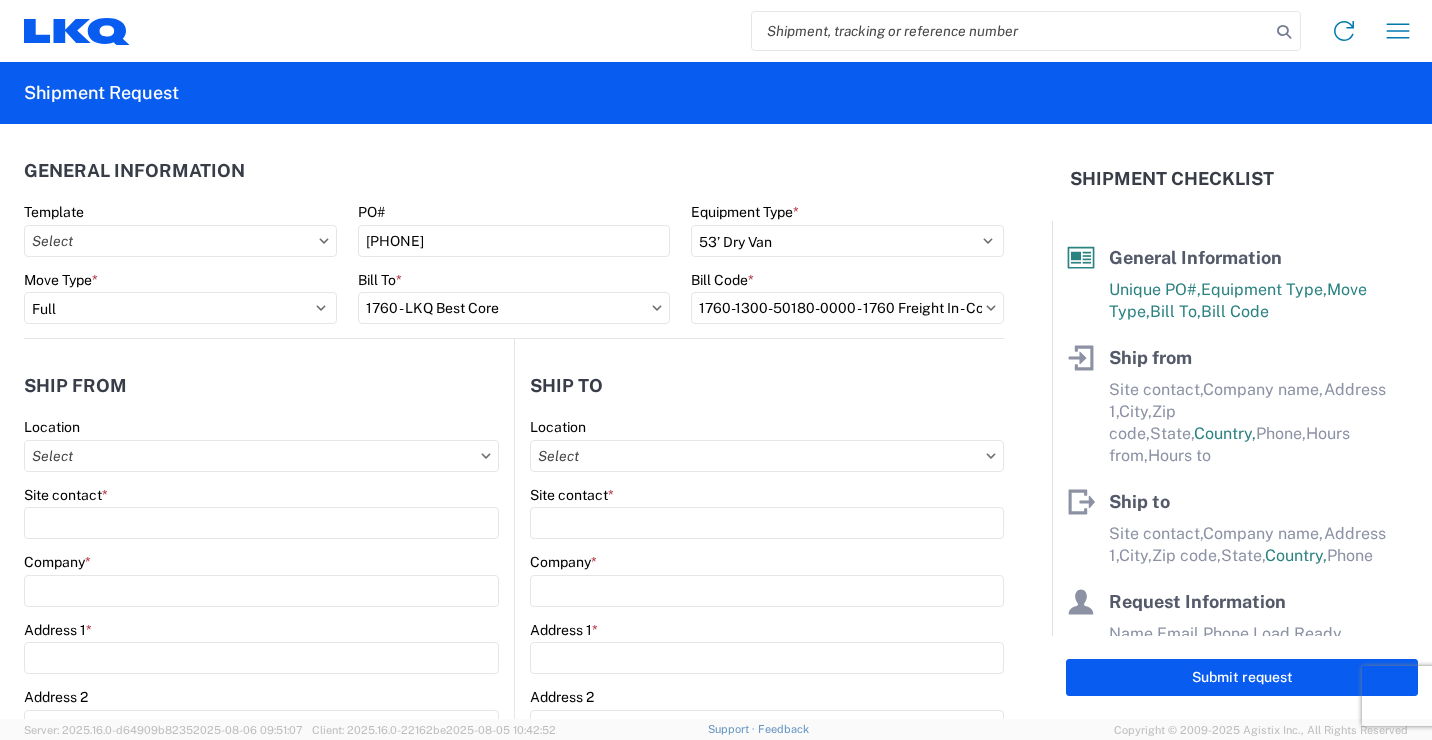 type on "7150- Action Crash - Winnipeg" 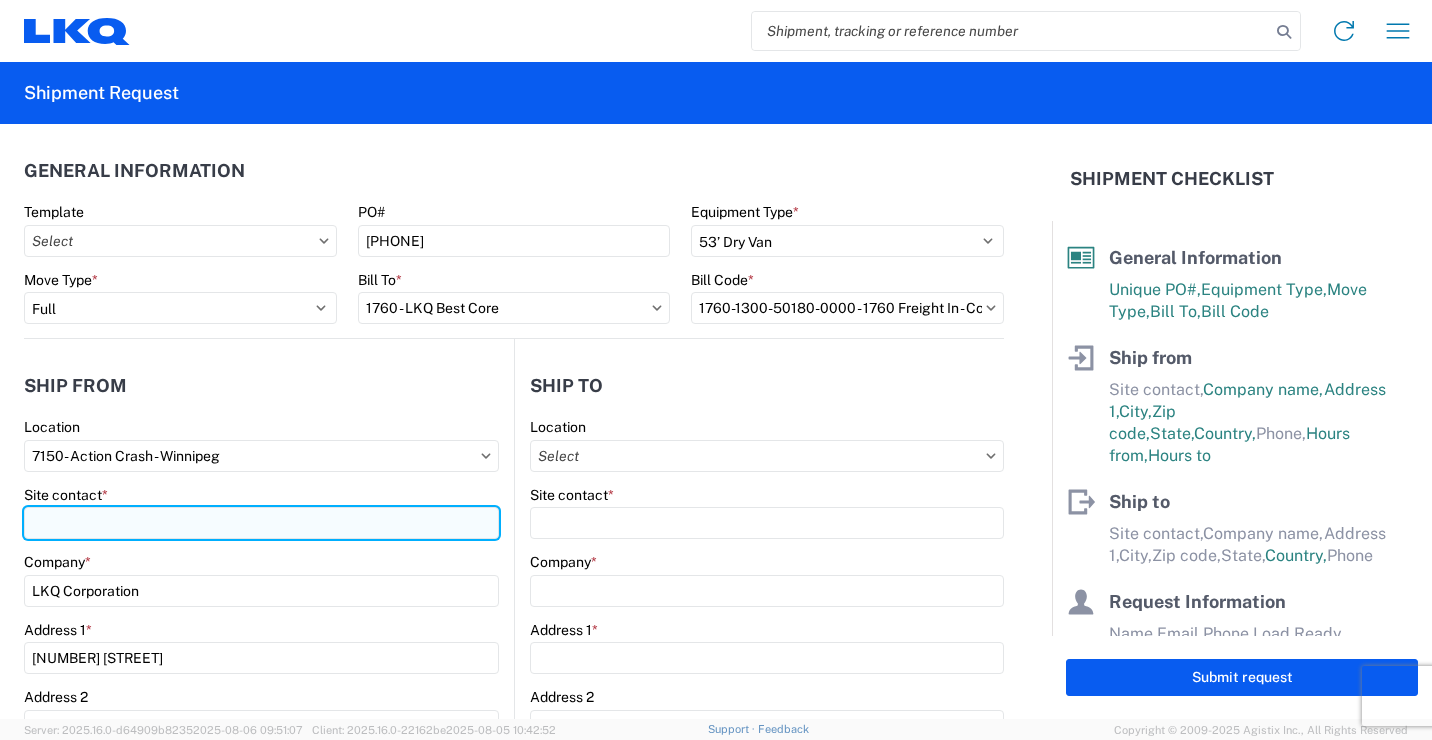 click on "Site contact  *" at bounding box center (261, 523) 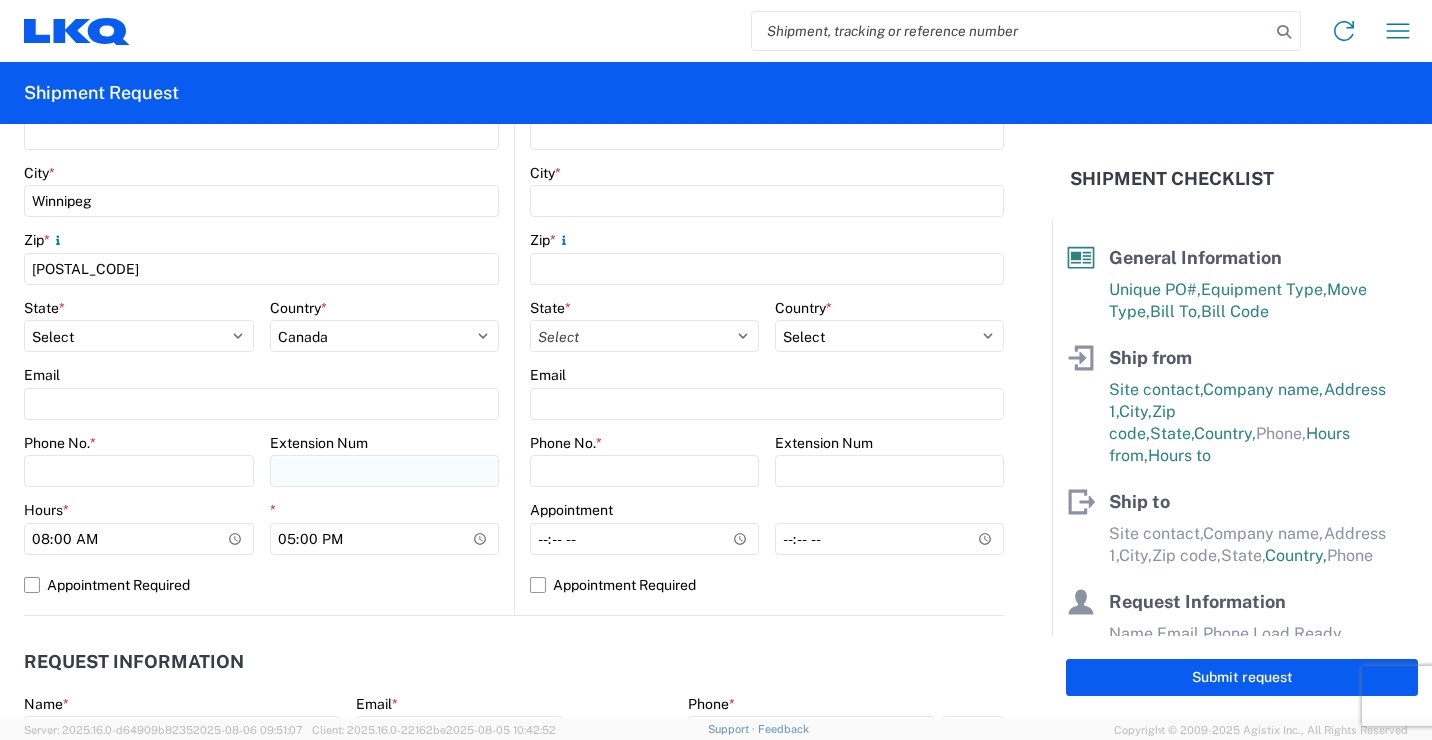 scroll, scrollTop: 600, scrollLeft: 0, axis: vertical 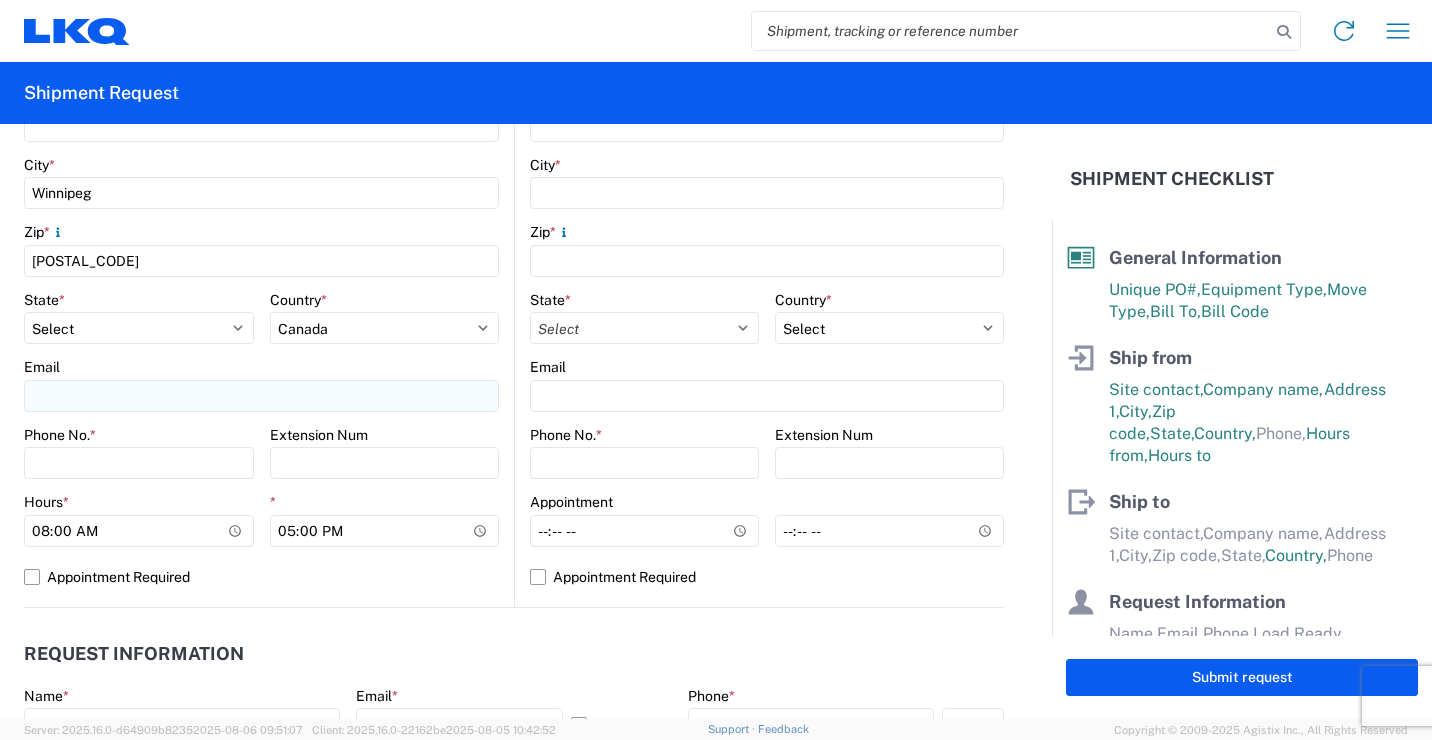 type on "[FIRST] [LAST]" 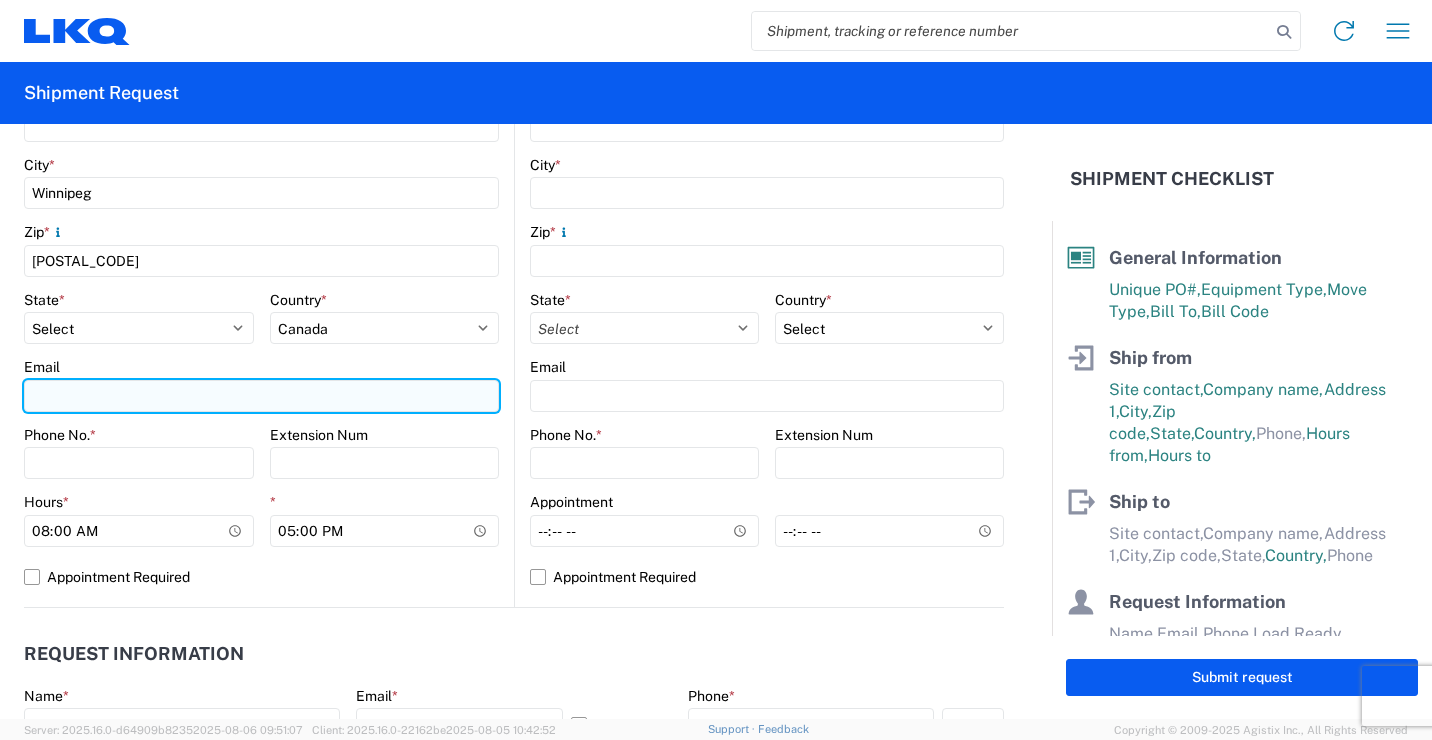 click on "Email" at bounding box center (261, 396) 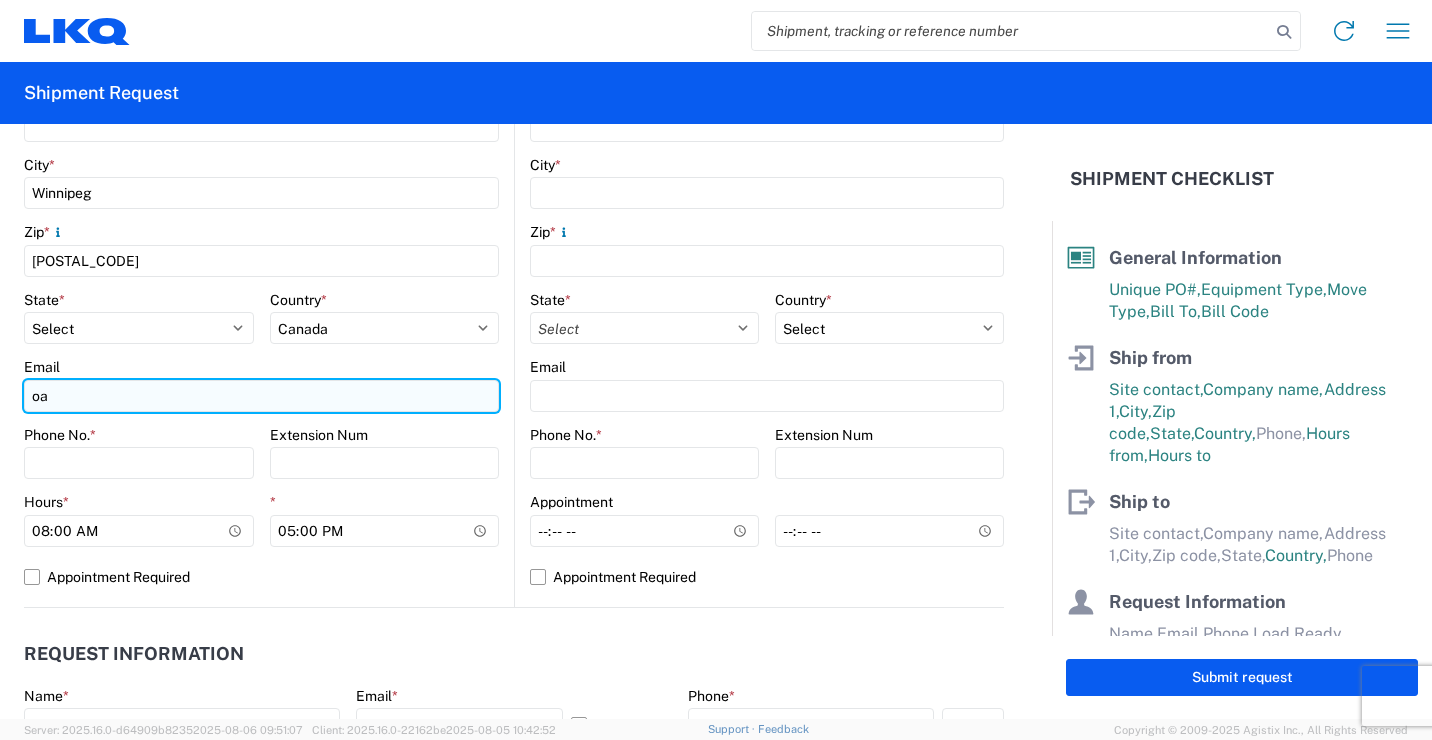 type on "[EMAIL]" 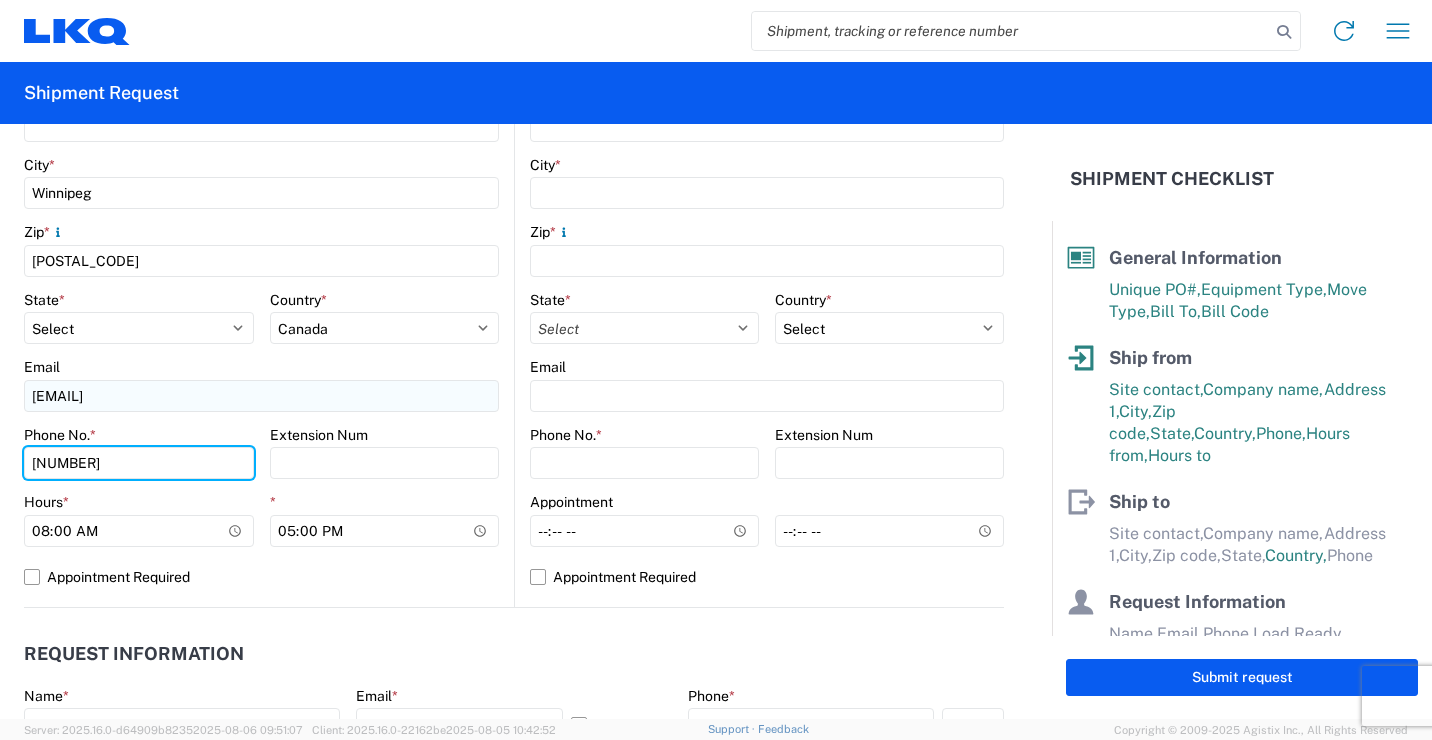 type on "[NUMBER]" 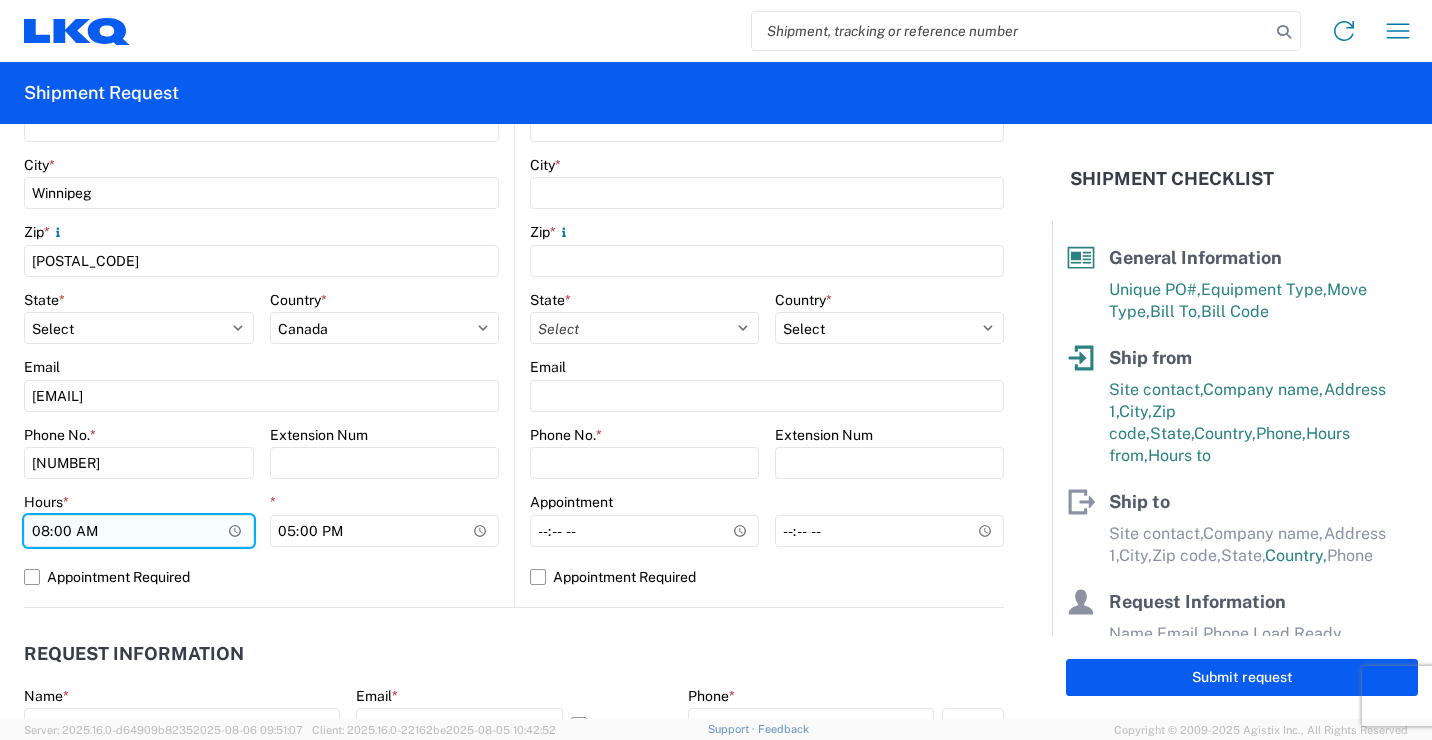click on "08:00" at bounding box center (139, 531) 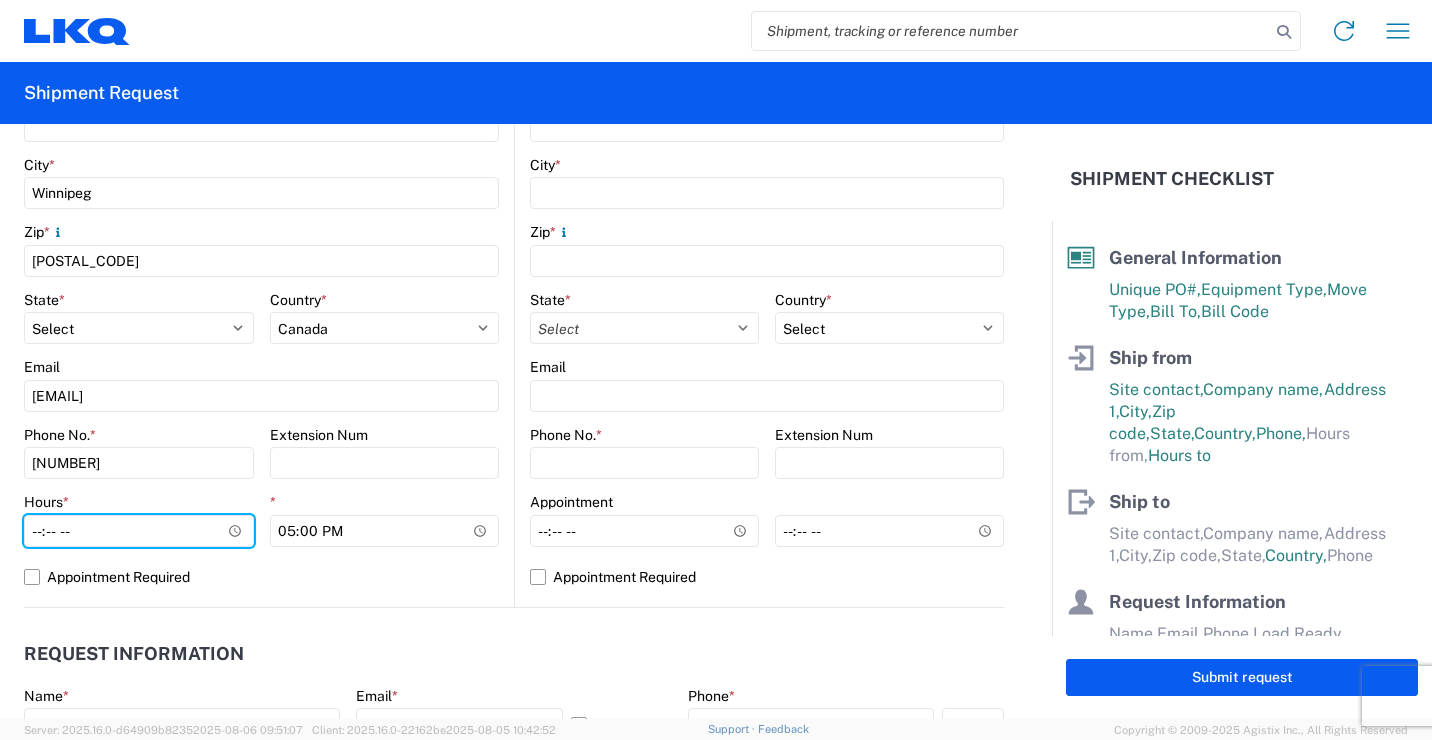 type on "09:00" 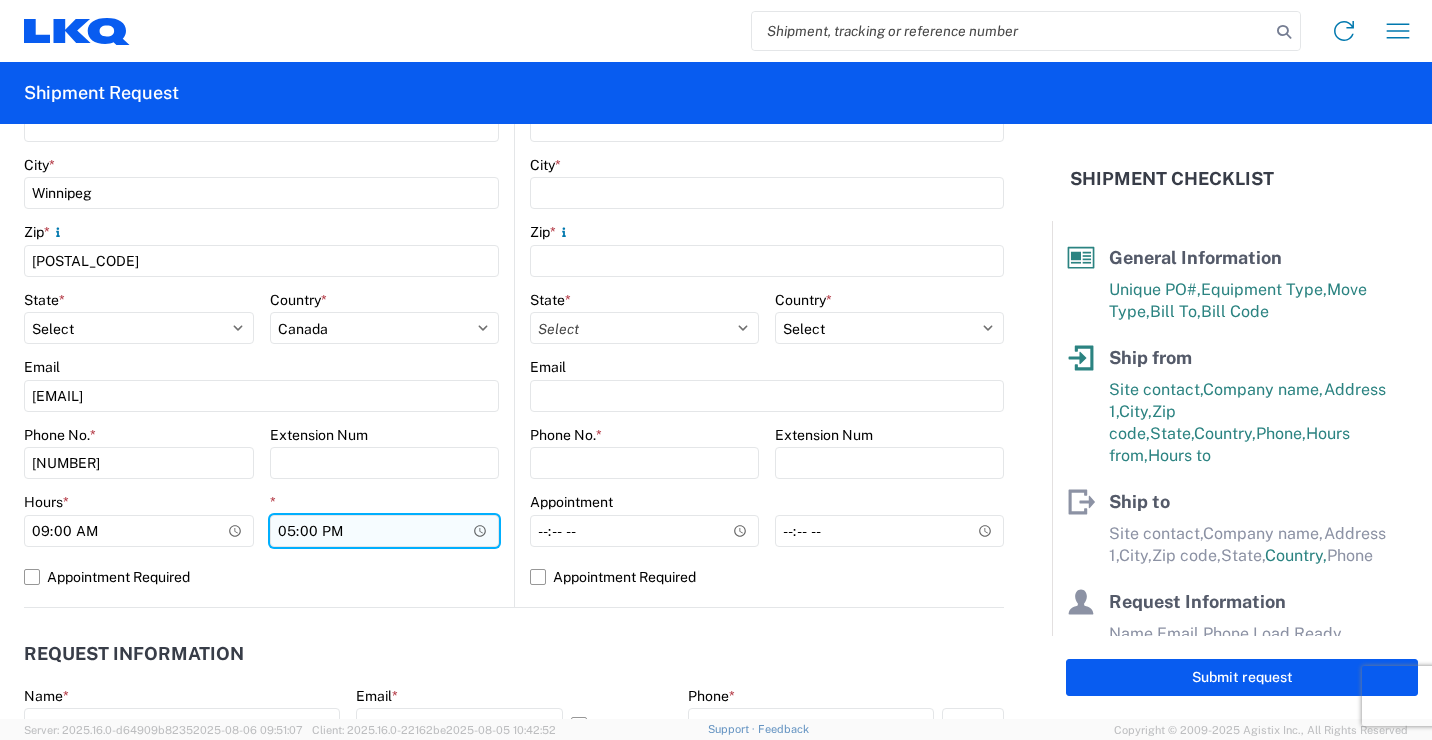 click on "17:00" at bounding box center [385, 531] 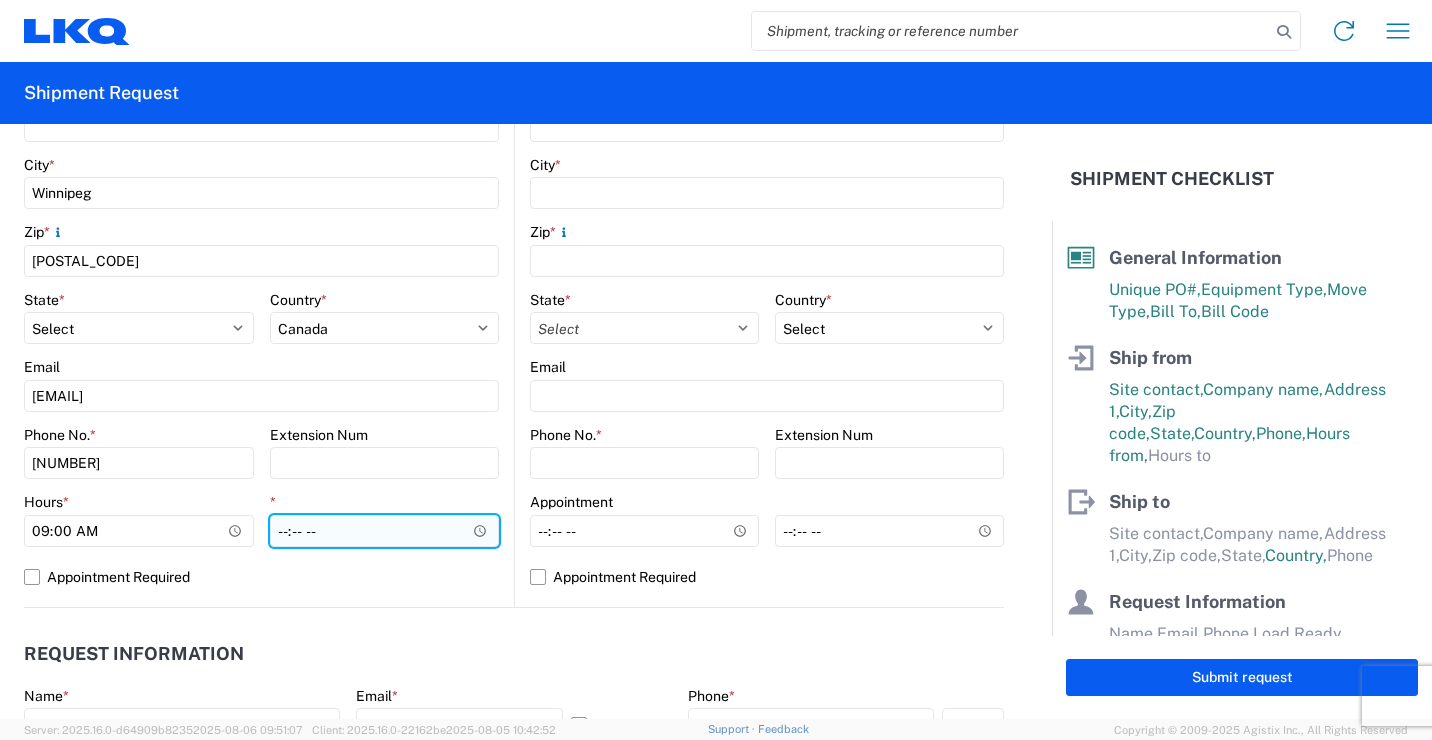 type on "16:00" 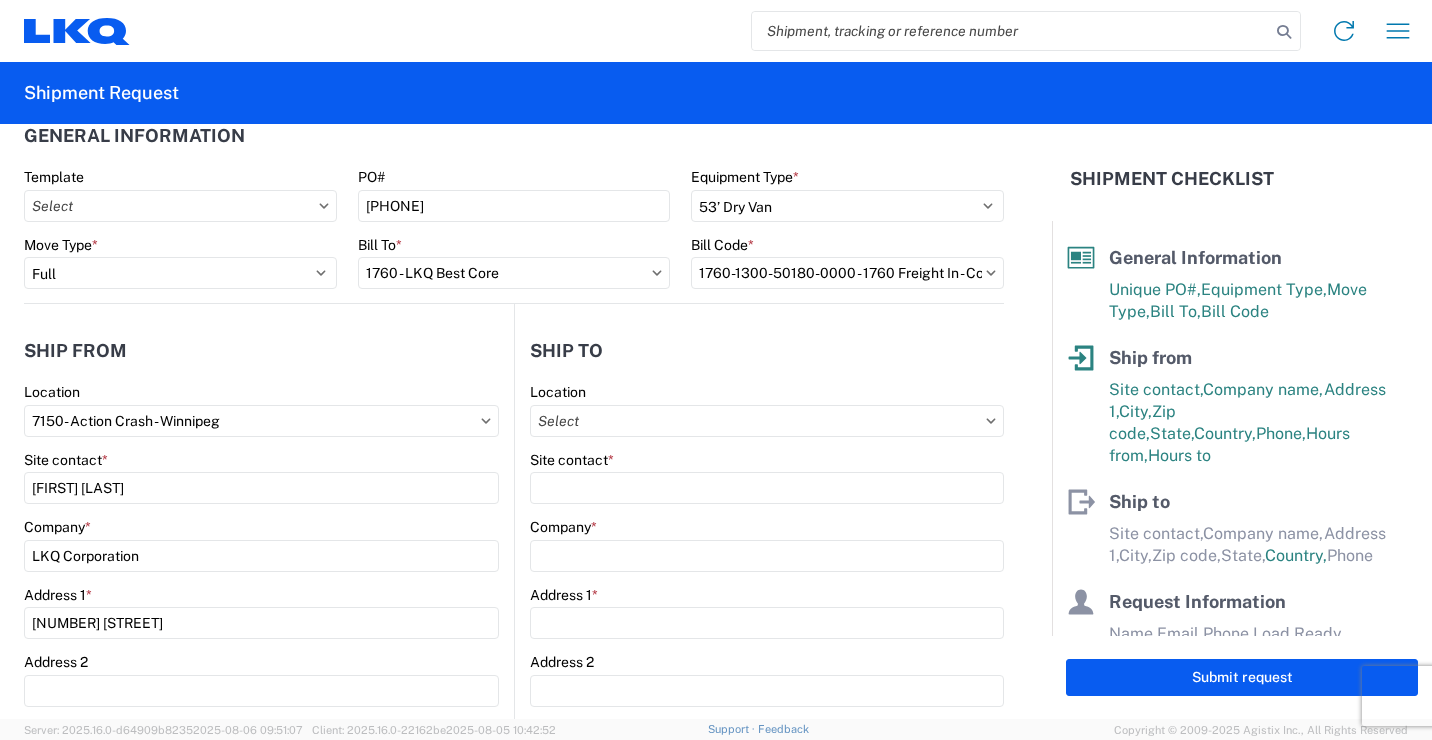 scroll, scrollTop: 0, scrollLeft: 0, axis: both 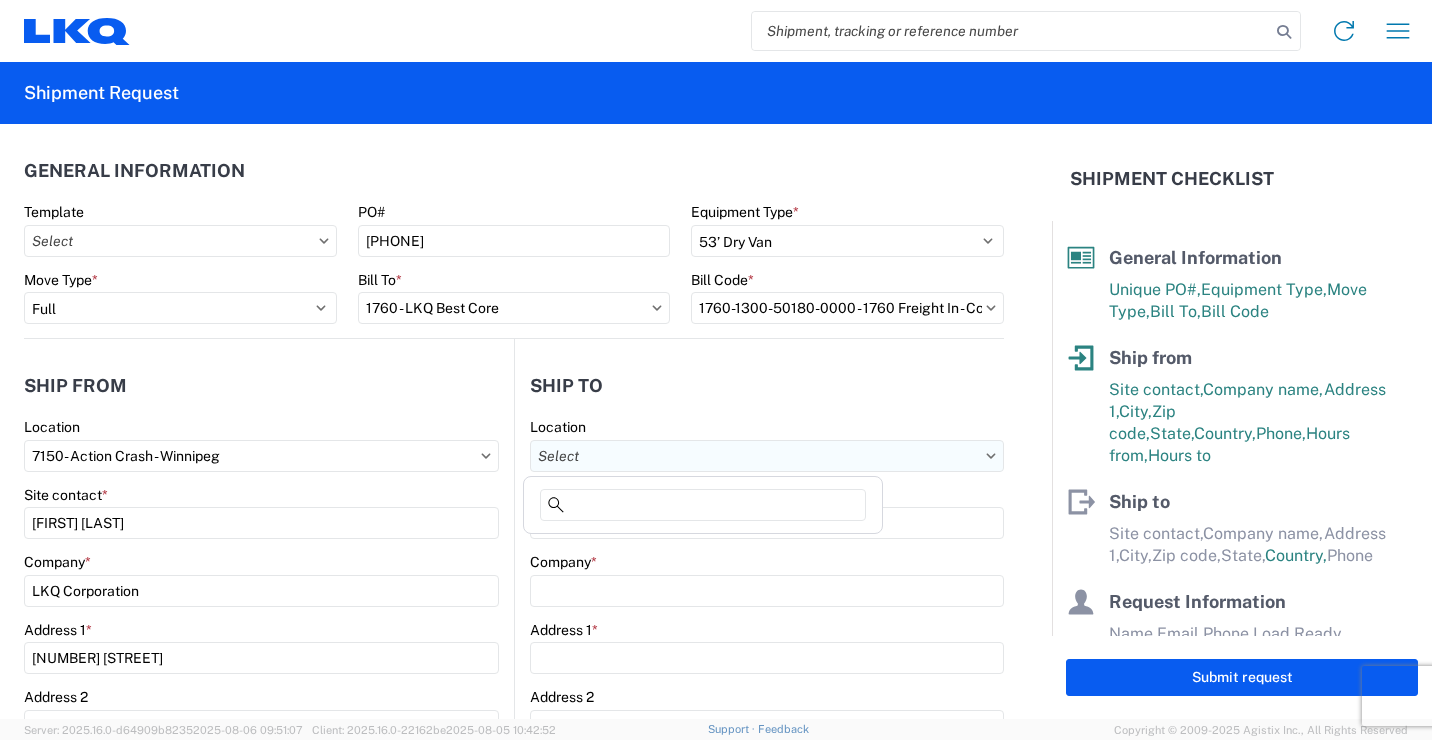 click on "Location" at bounding box center [767, 456] 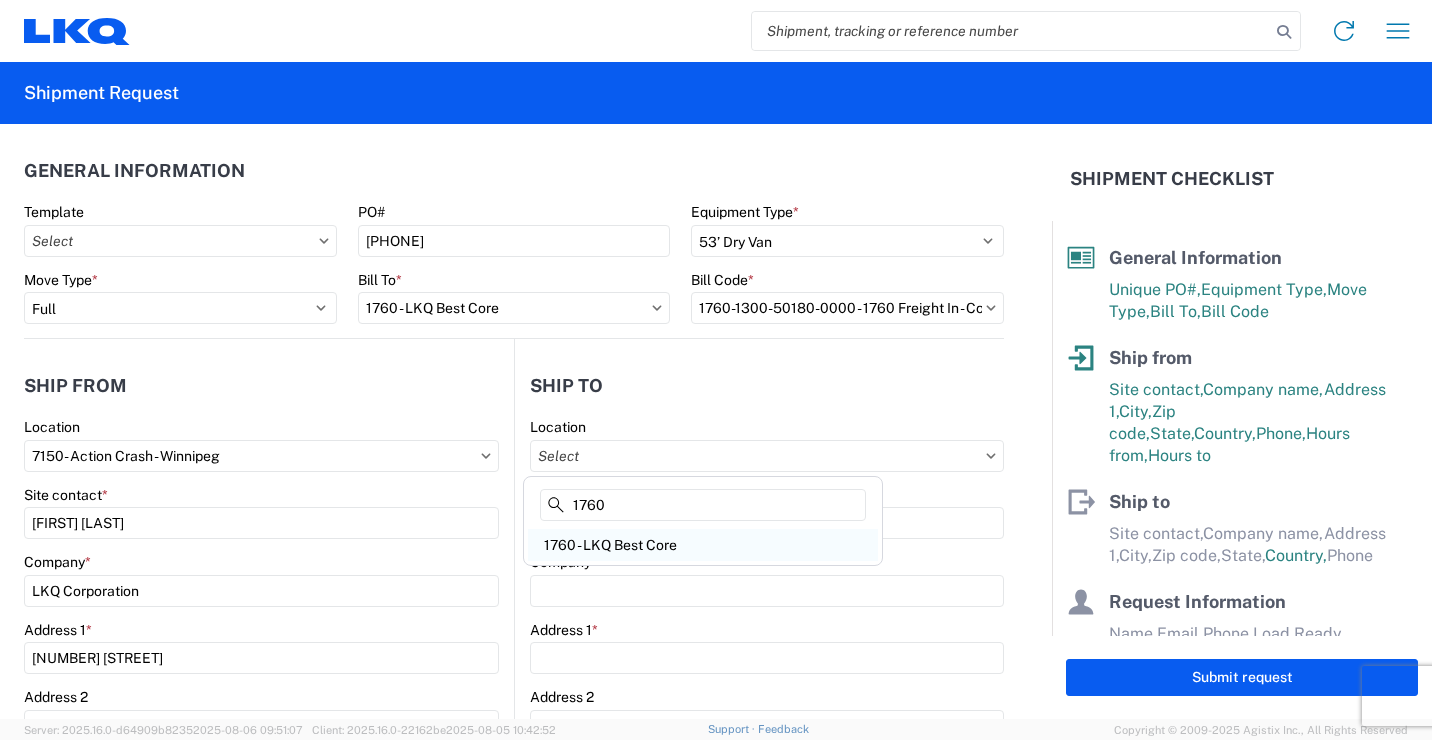 type on "1760" 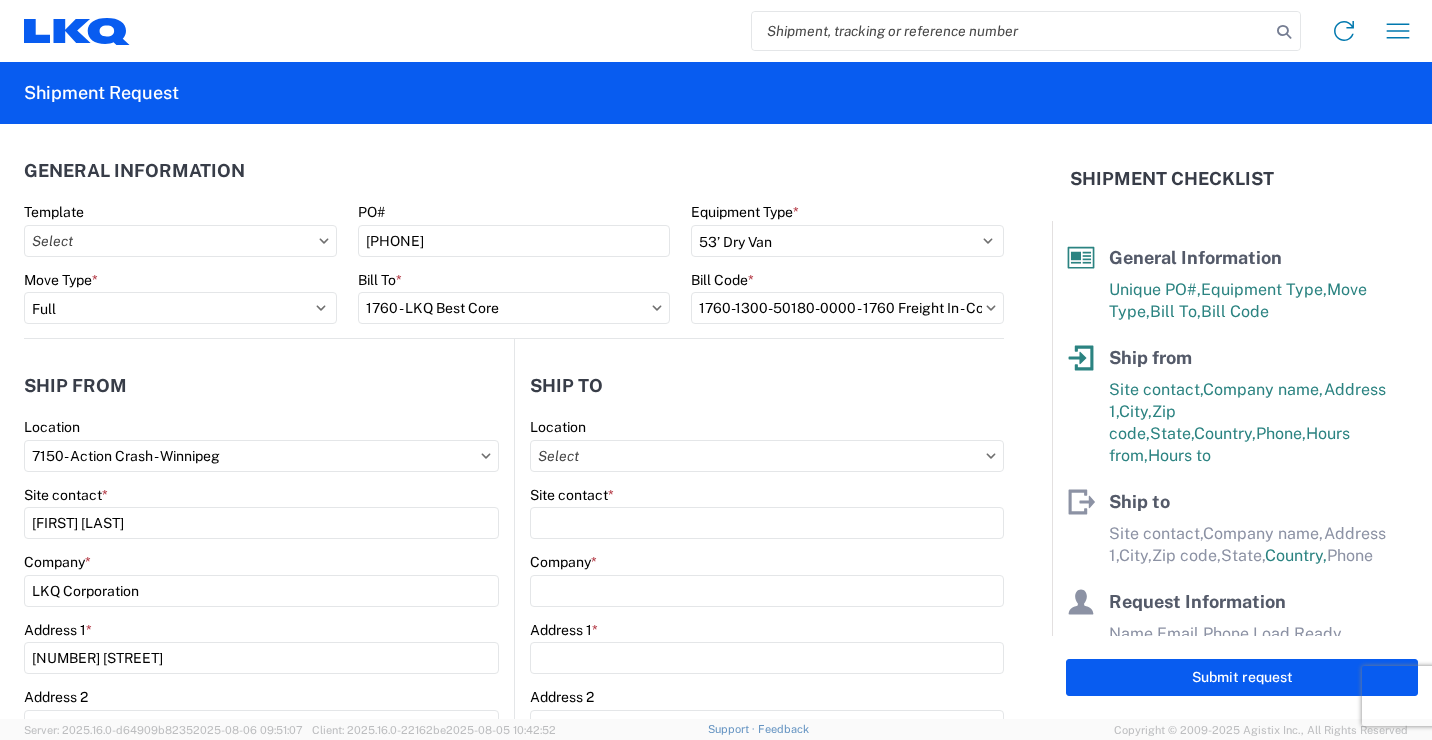 type on "1760 - LKQ Best Core" 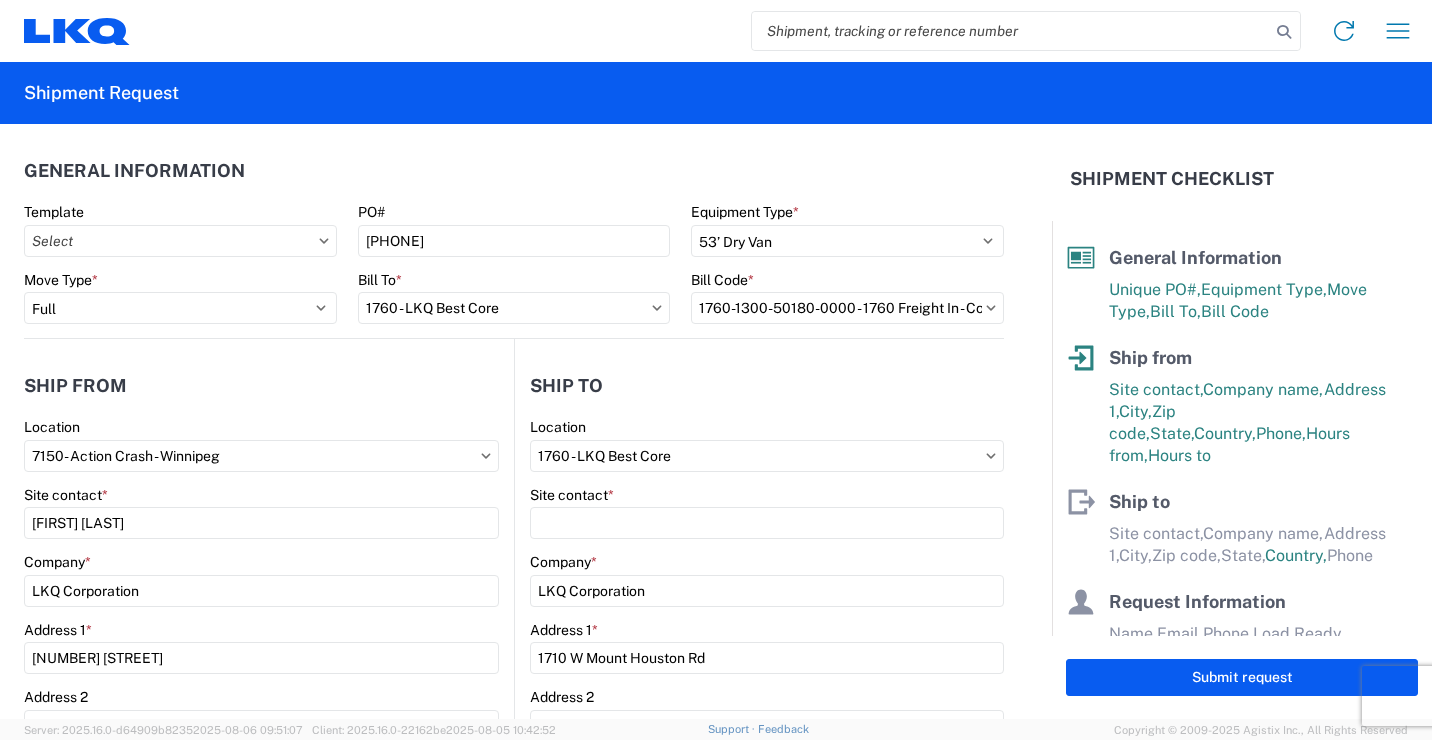 select on "US" 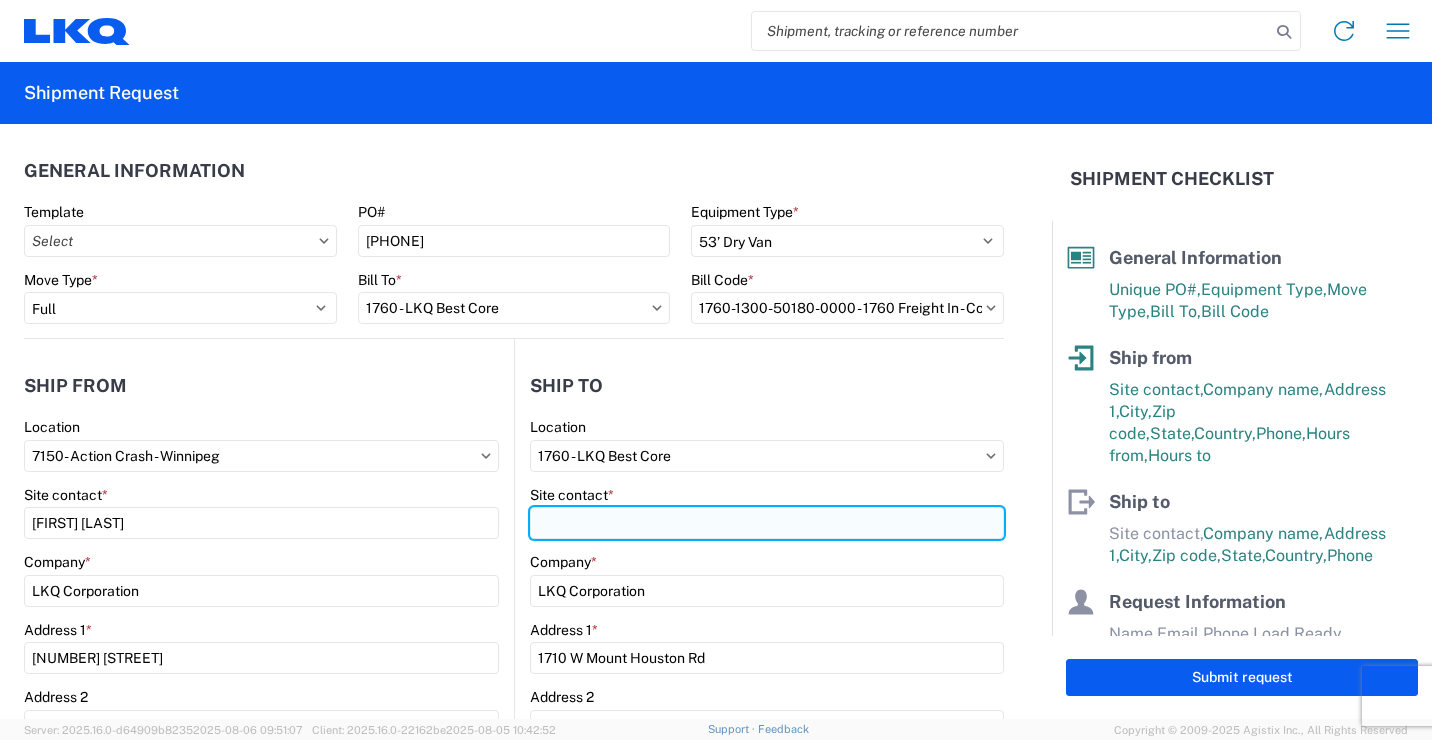 click on "Site contact  *" at bounding box center [767, 523] 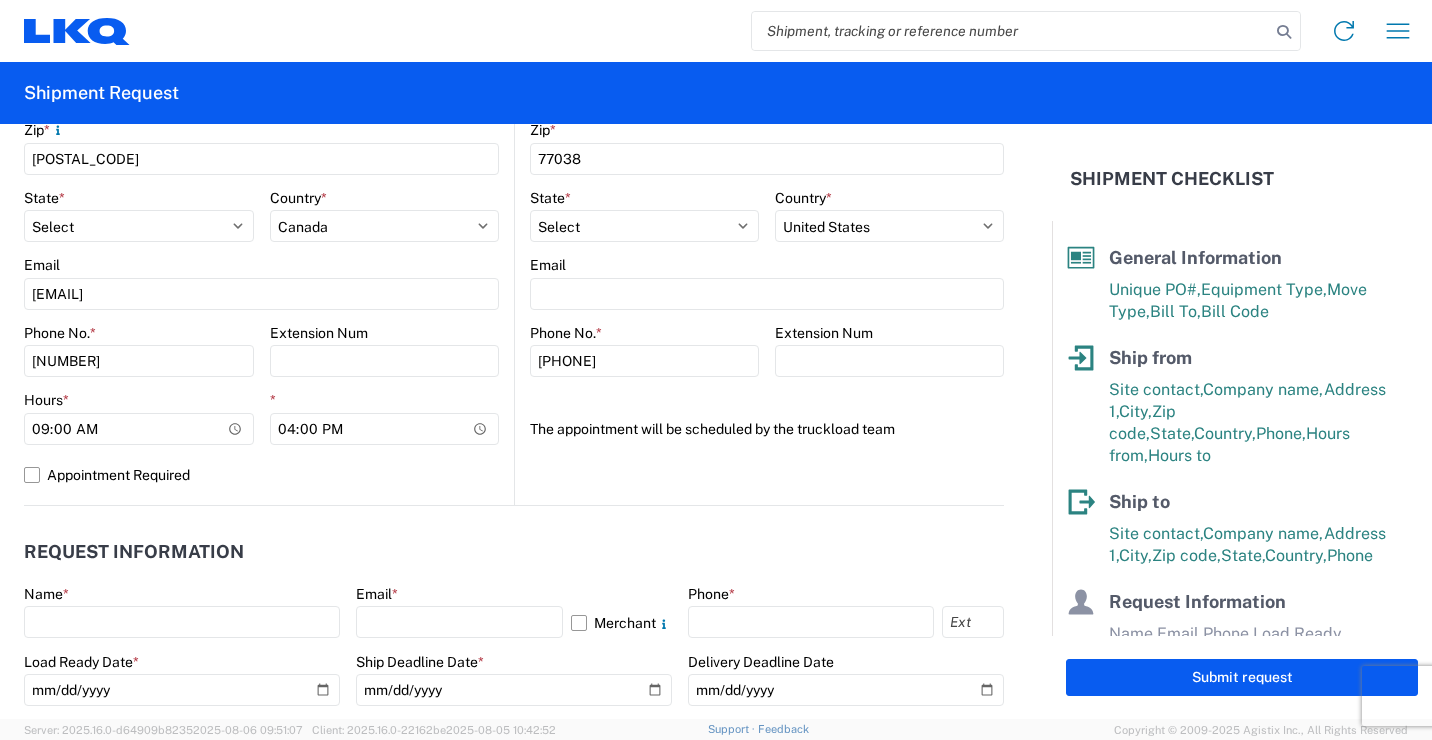 scroll, scrollTop: 900, scrollLeft: 0, axis: vertical 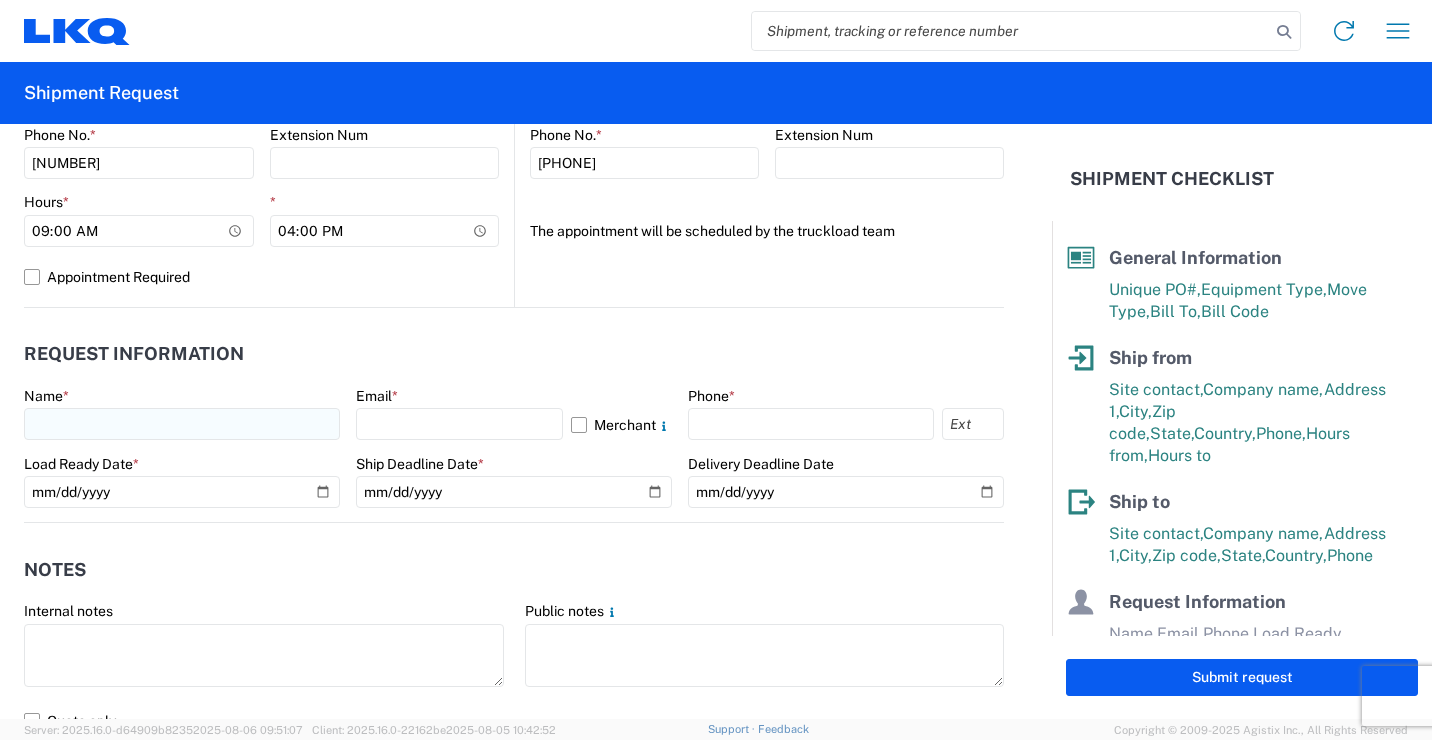 type on "[FIRST] [LAST]" 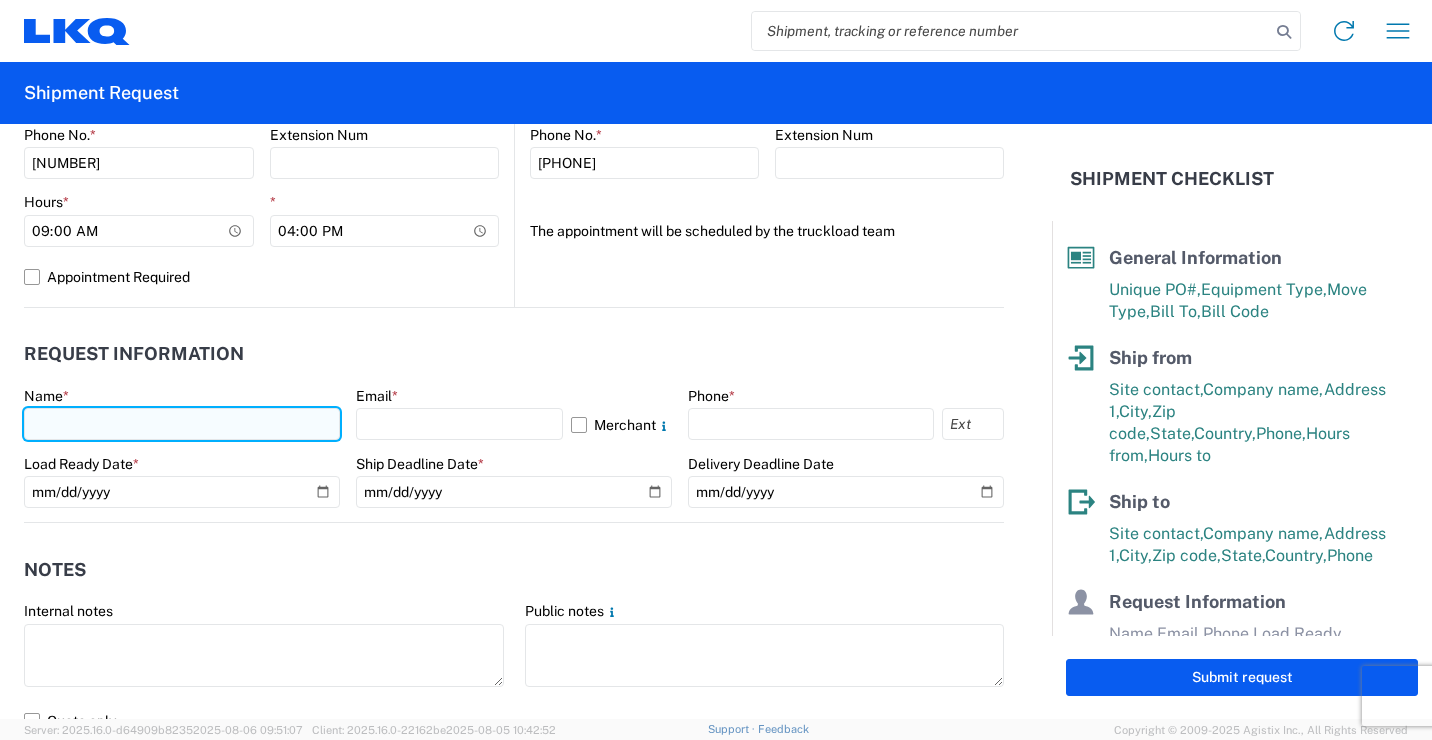click 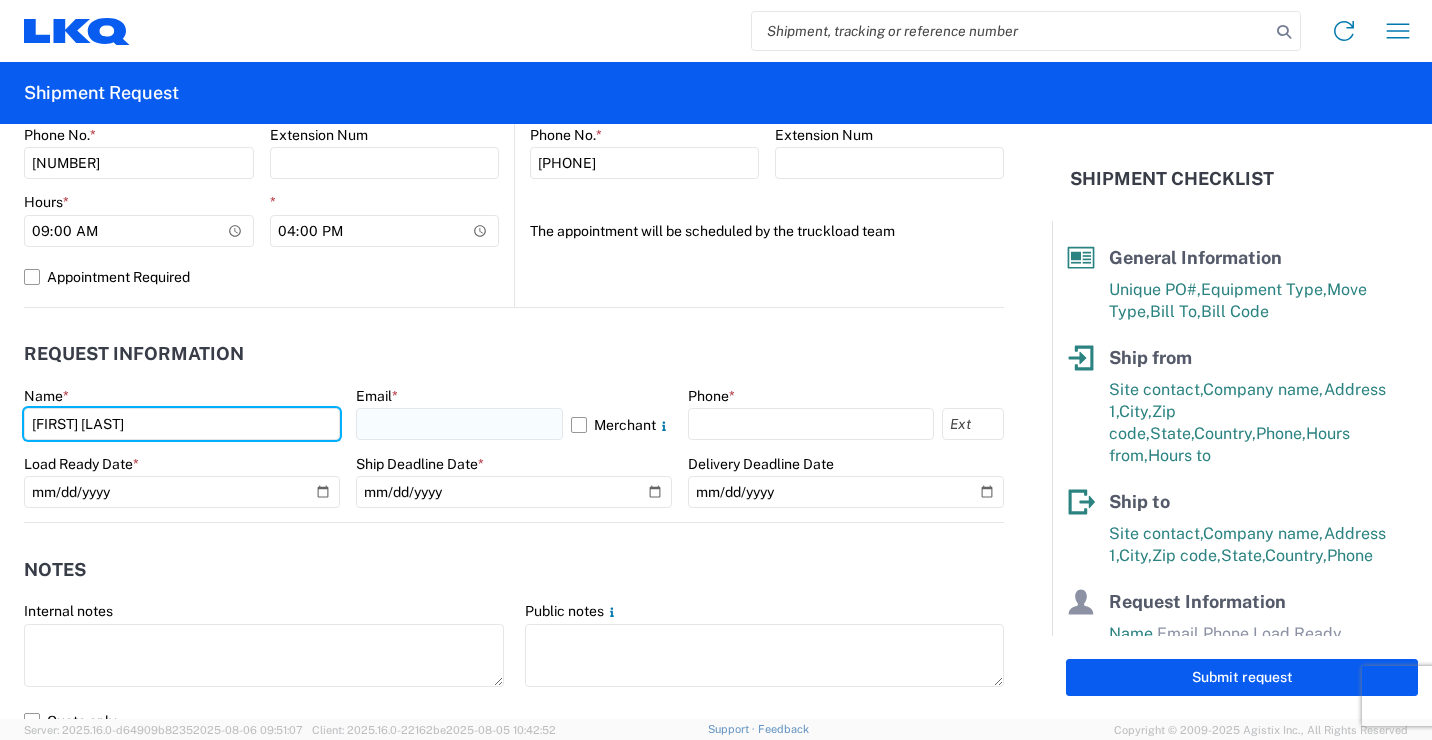 type on "[FIRST] [LAST]" 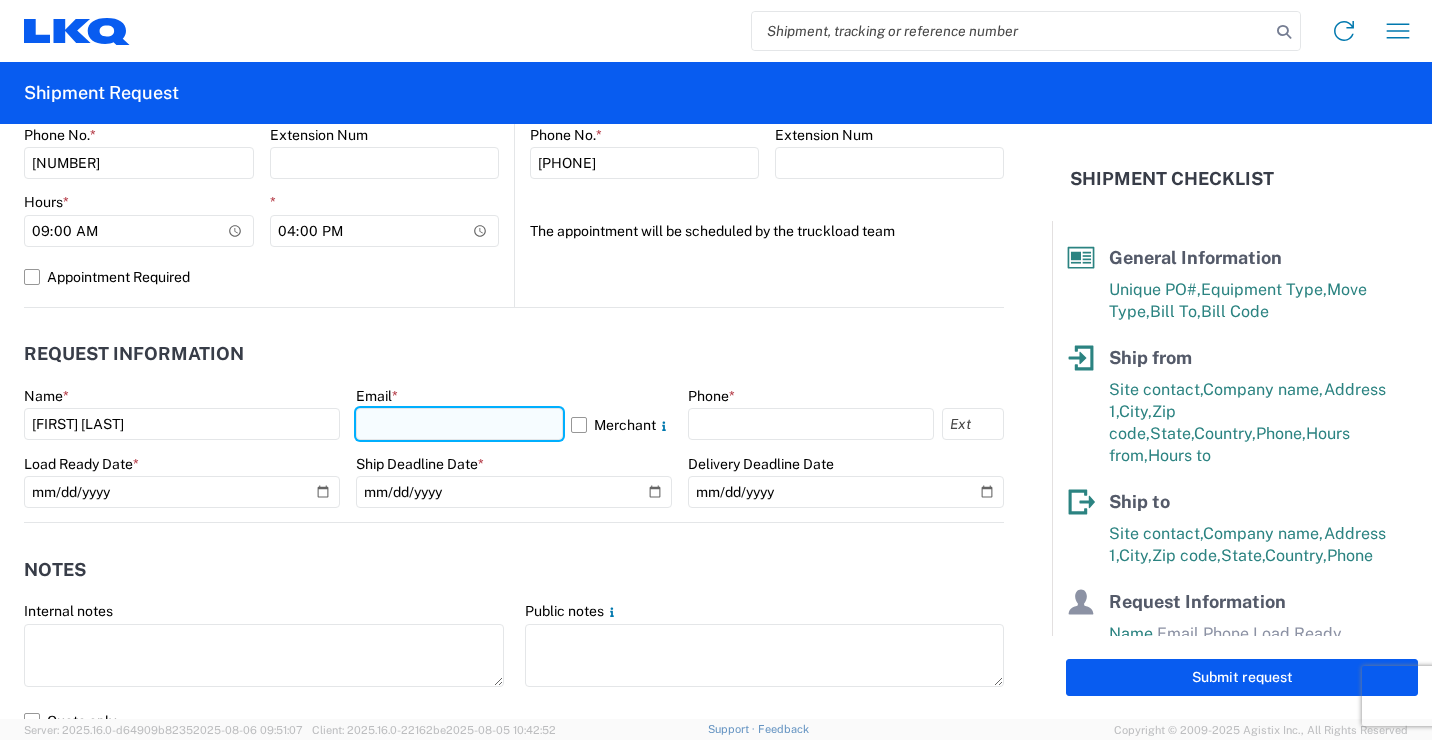 click 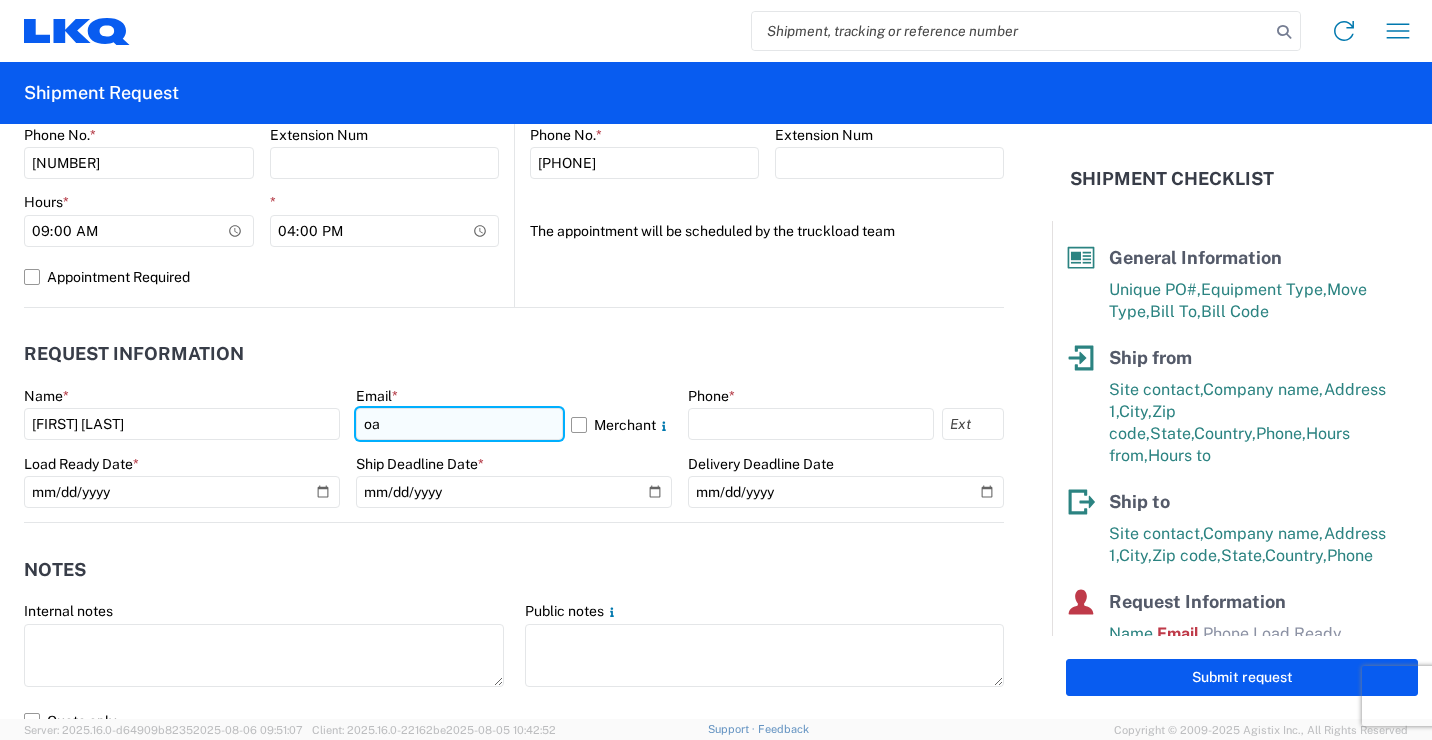 type on "[EMAIL]" 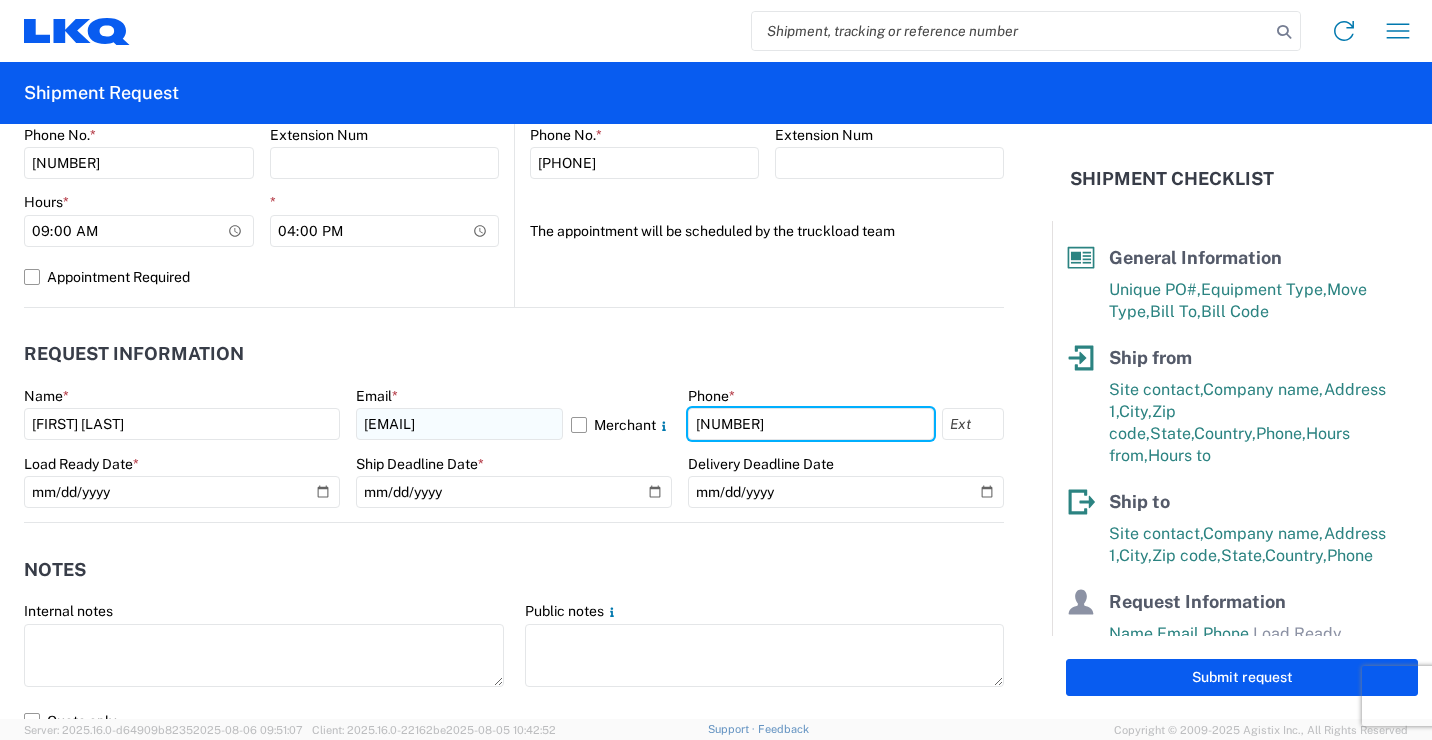 type on "[NUMBER]" 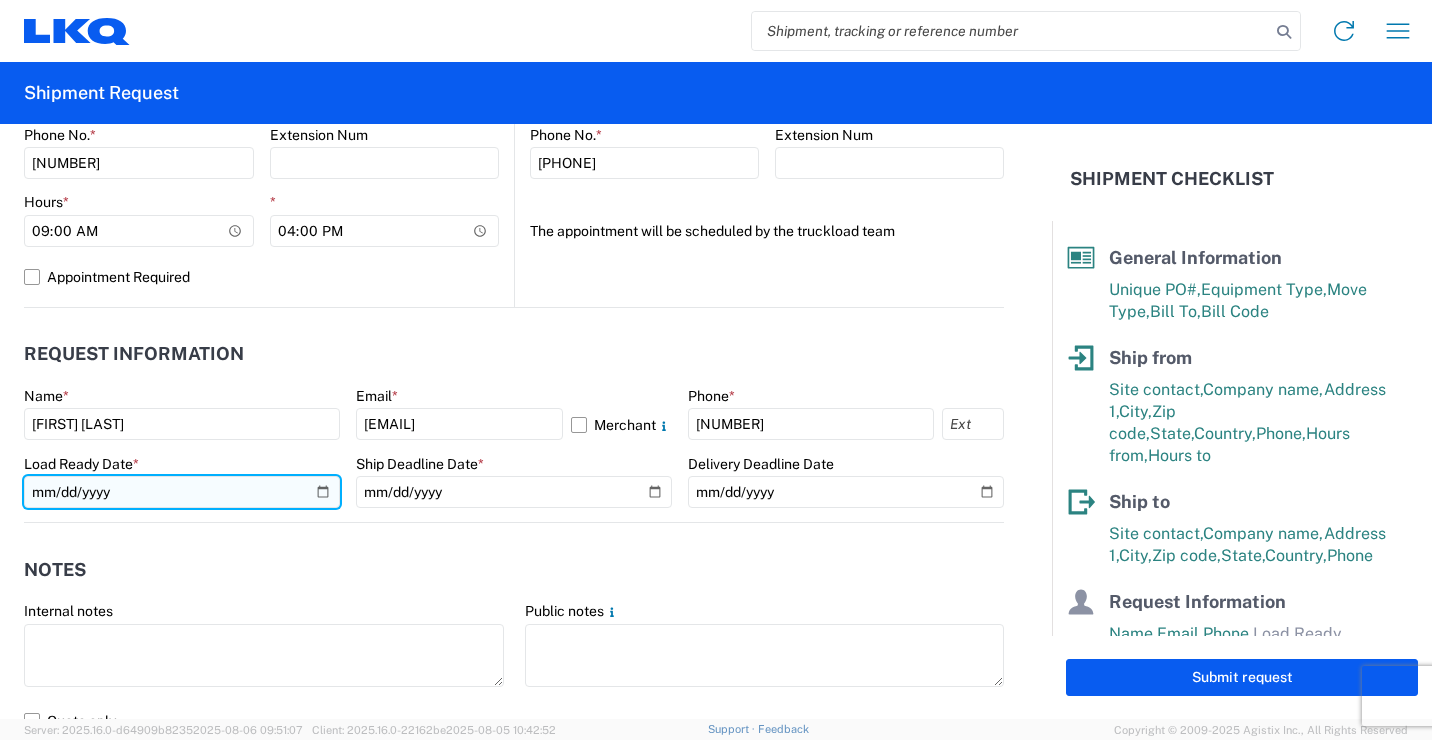 click 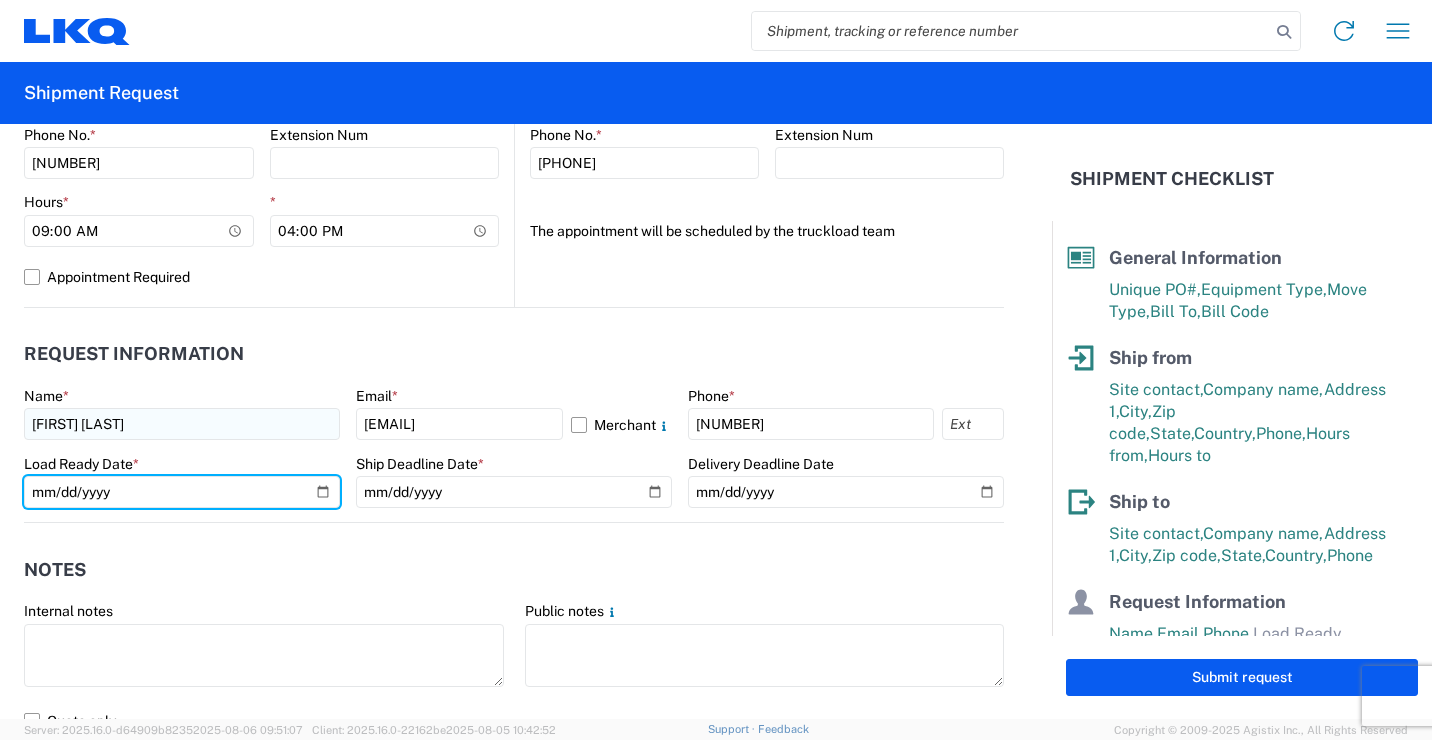 type on "[DATE]" 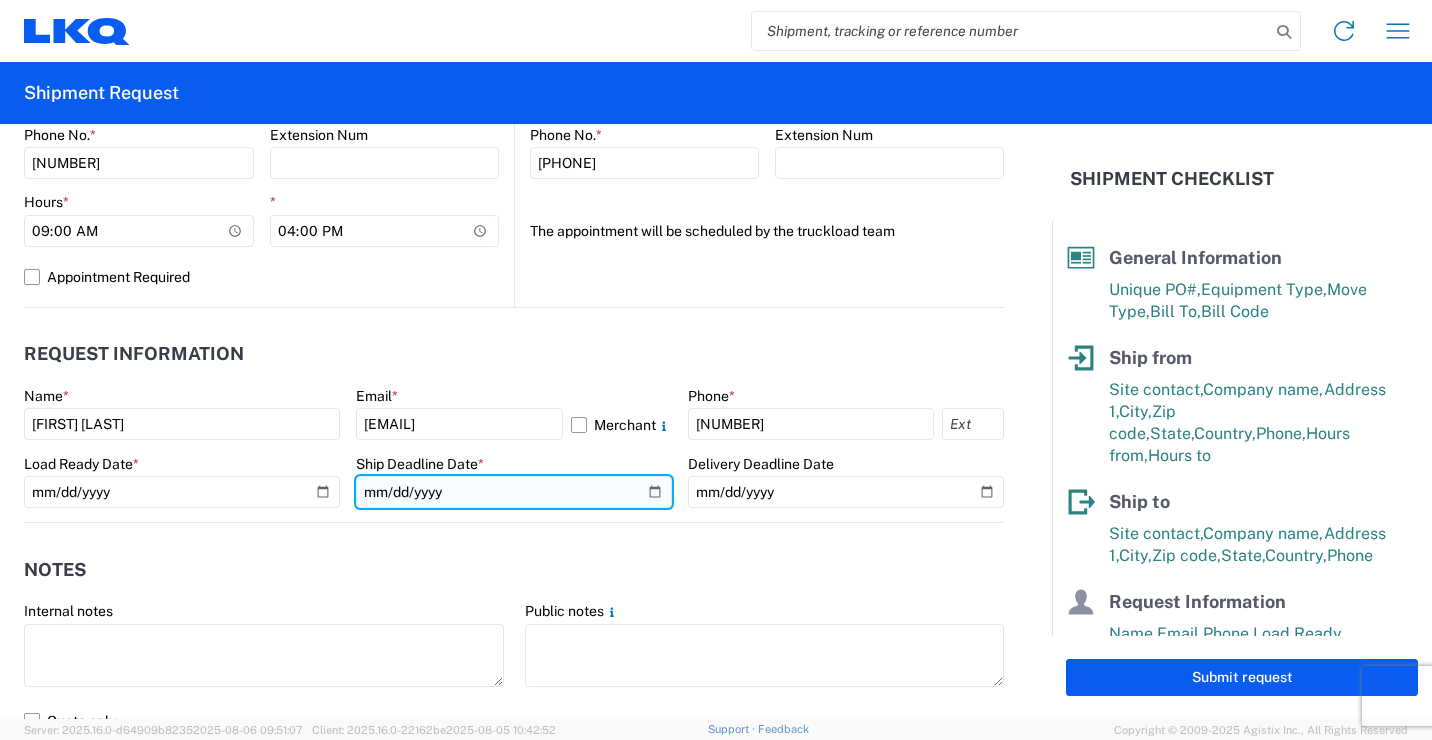 click 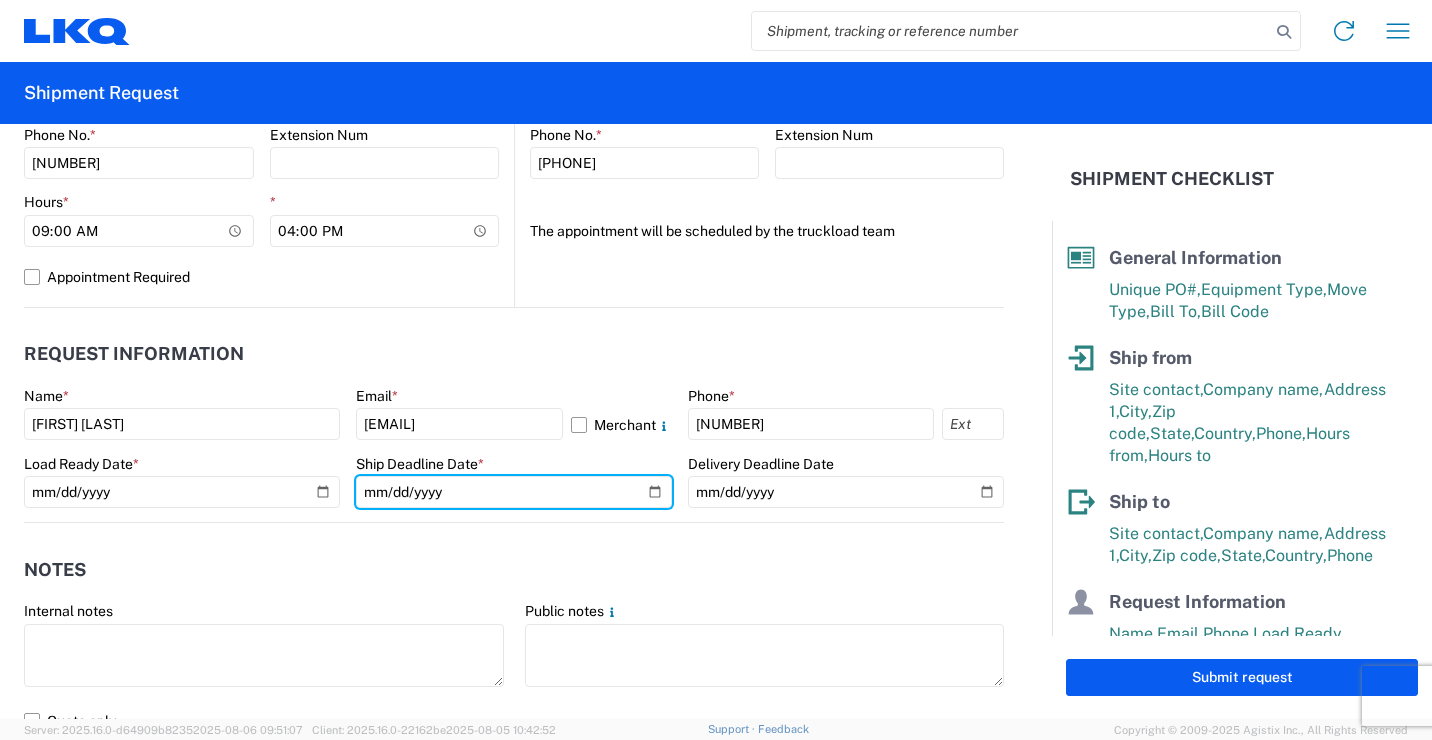 type on "[DATE]" 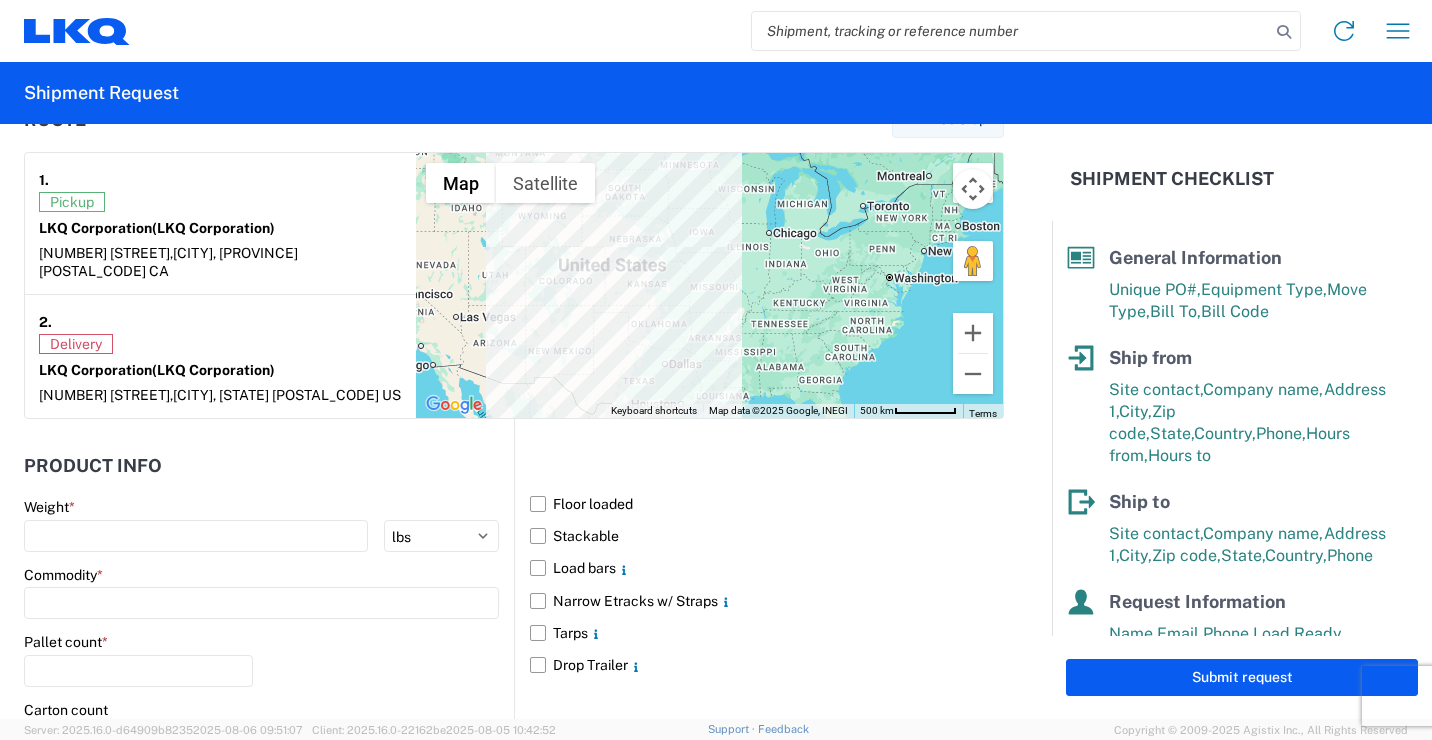 scroll, scrollTop: 1600, scrollLeft: 0, axis: vertical 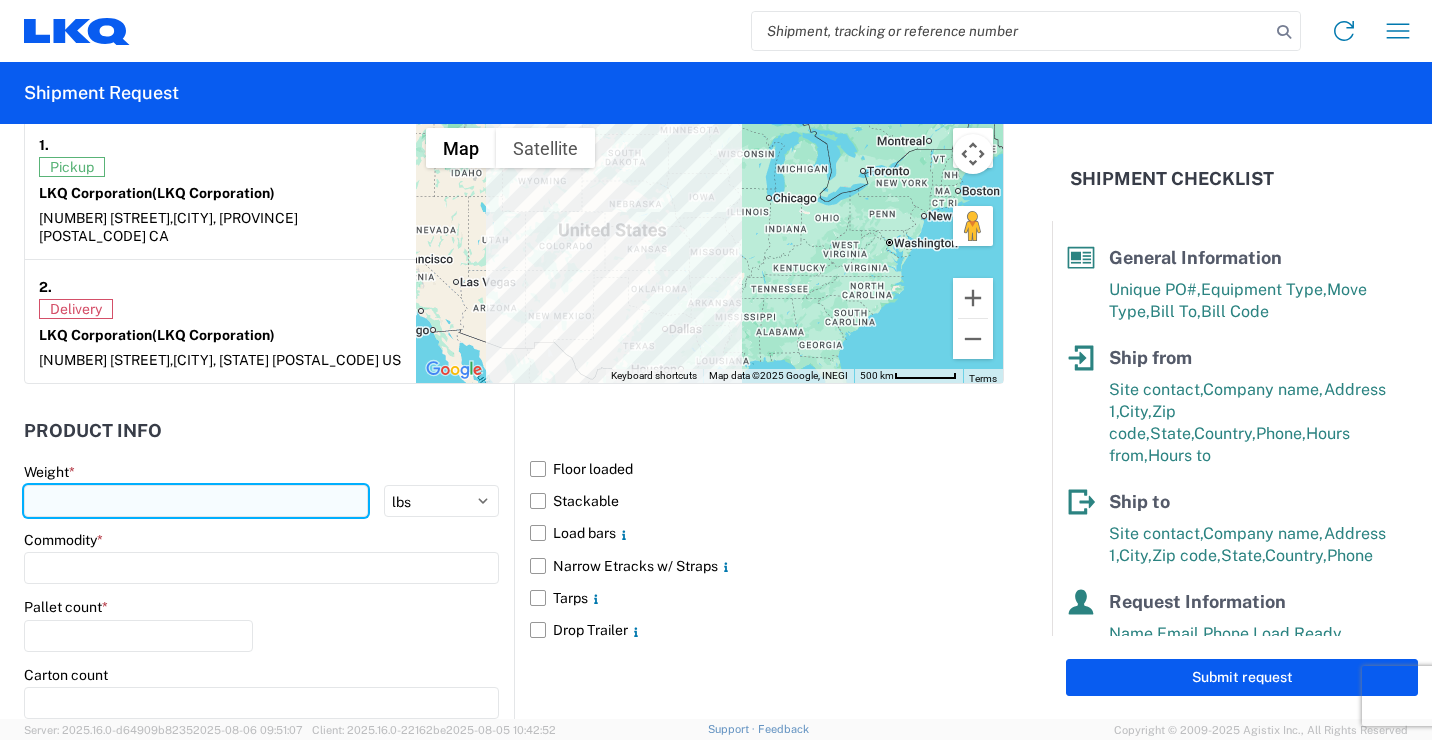 click 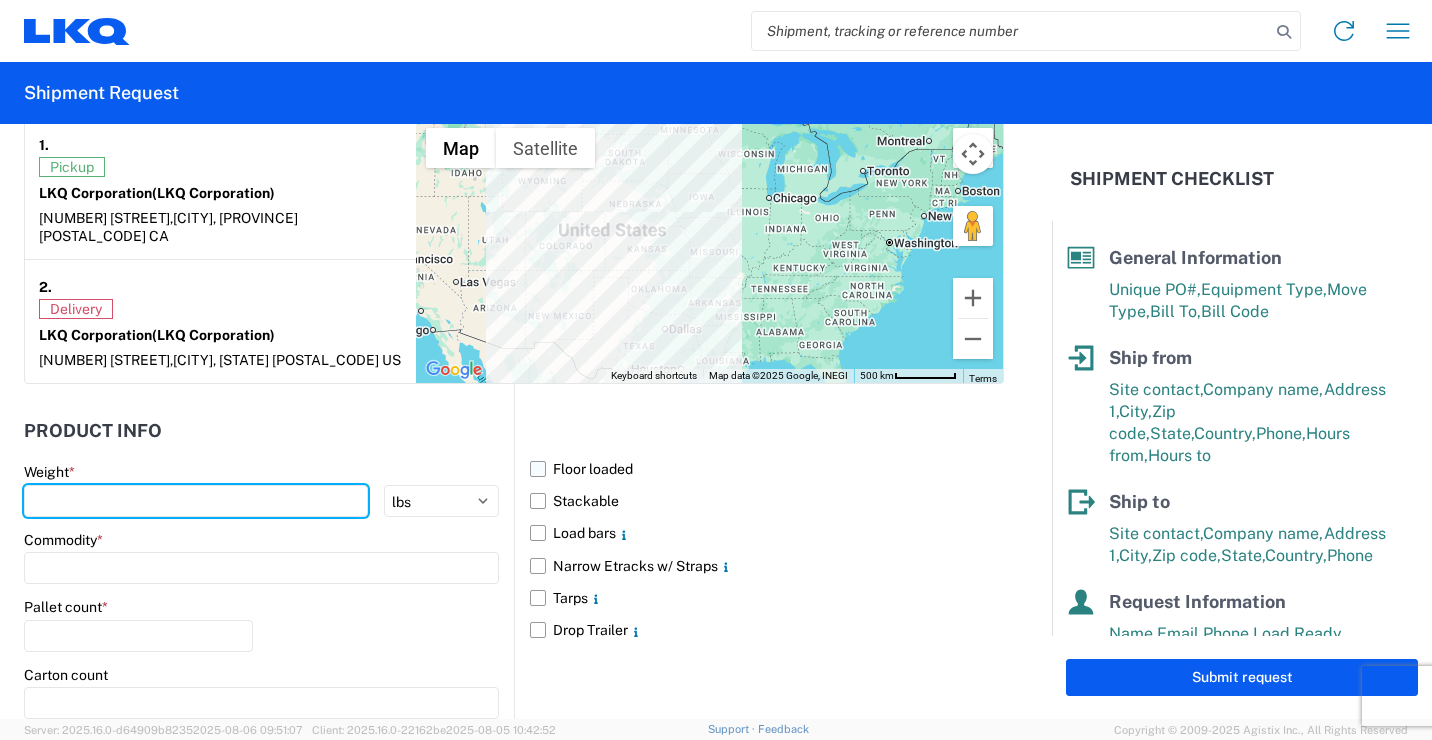 type on "[NUMBER]" 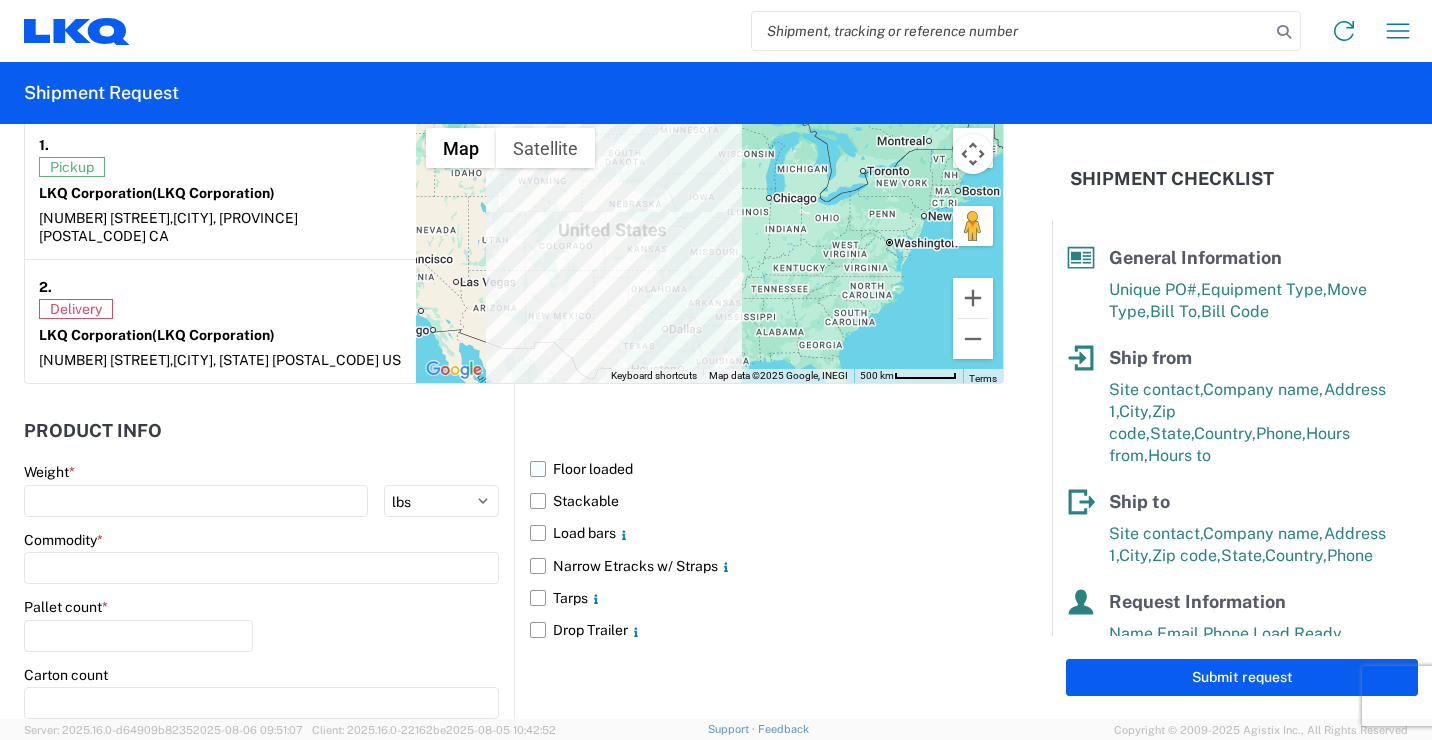 click on "Floor loaded" 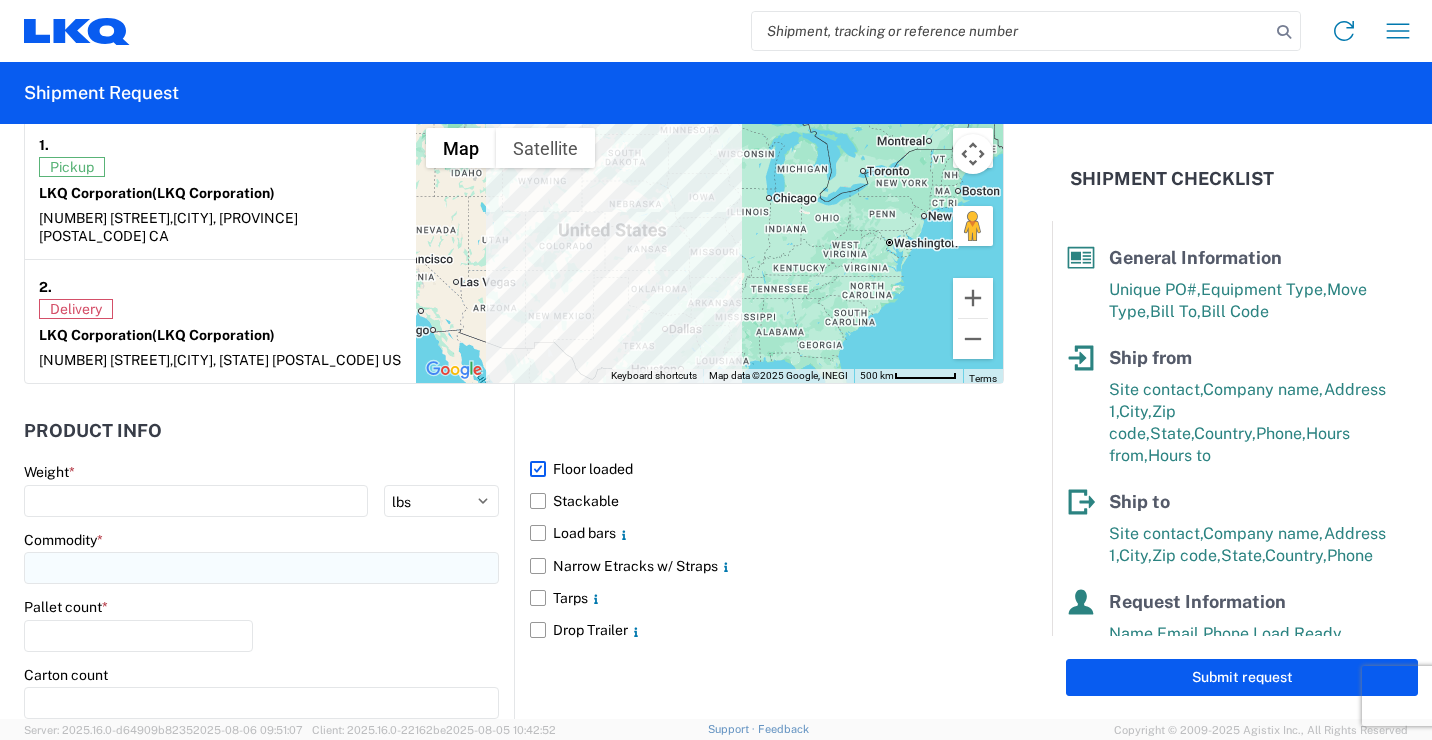 click 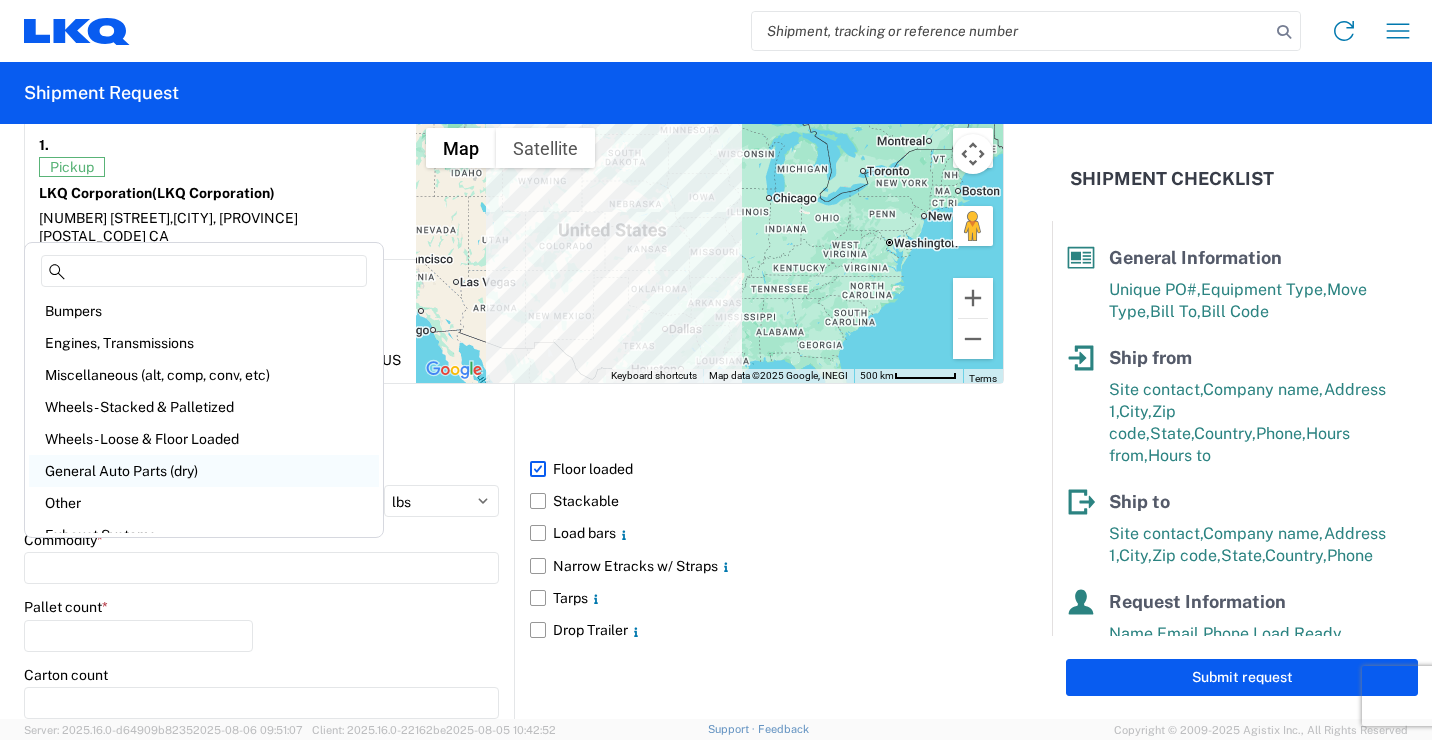 click on "General Auto Parts (dry)" 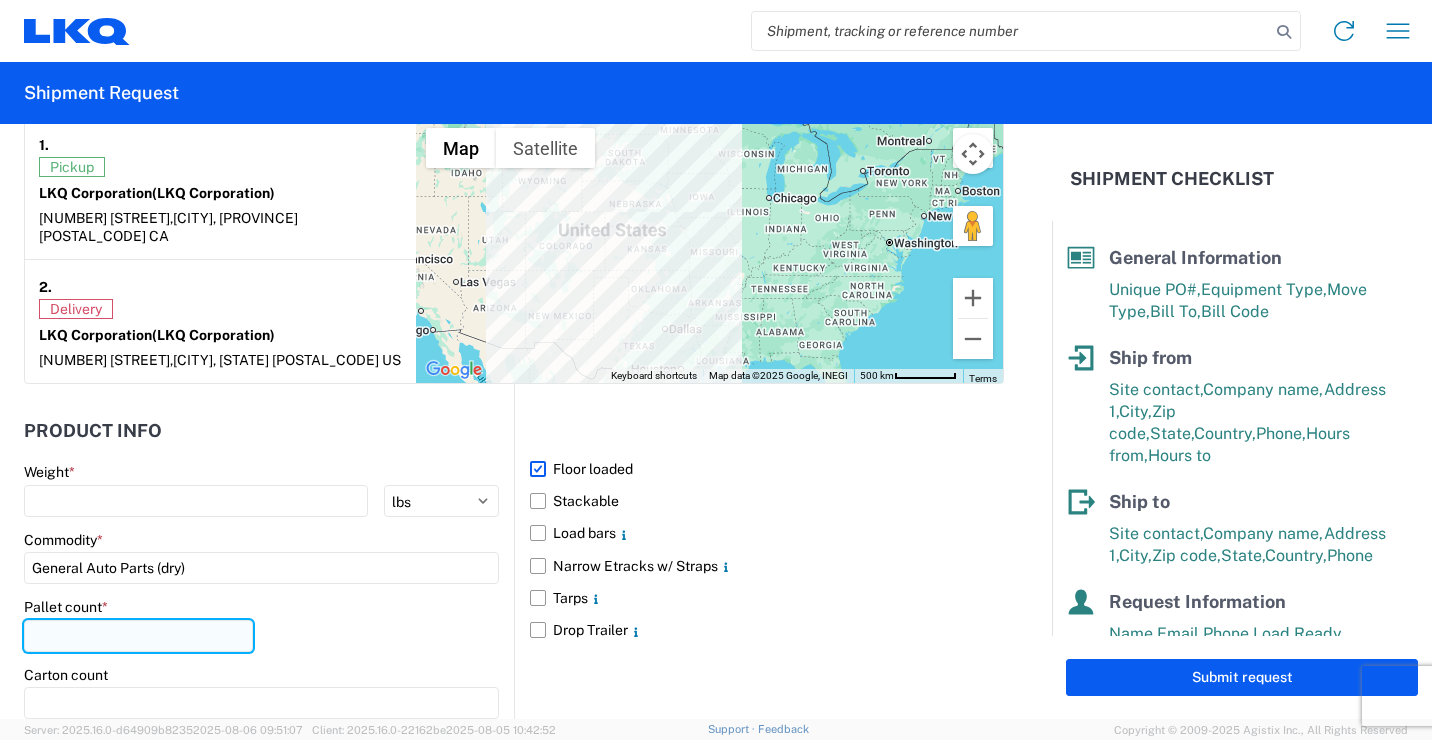 click 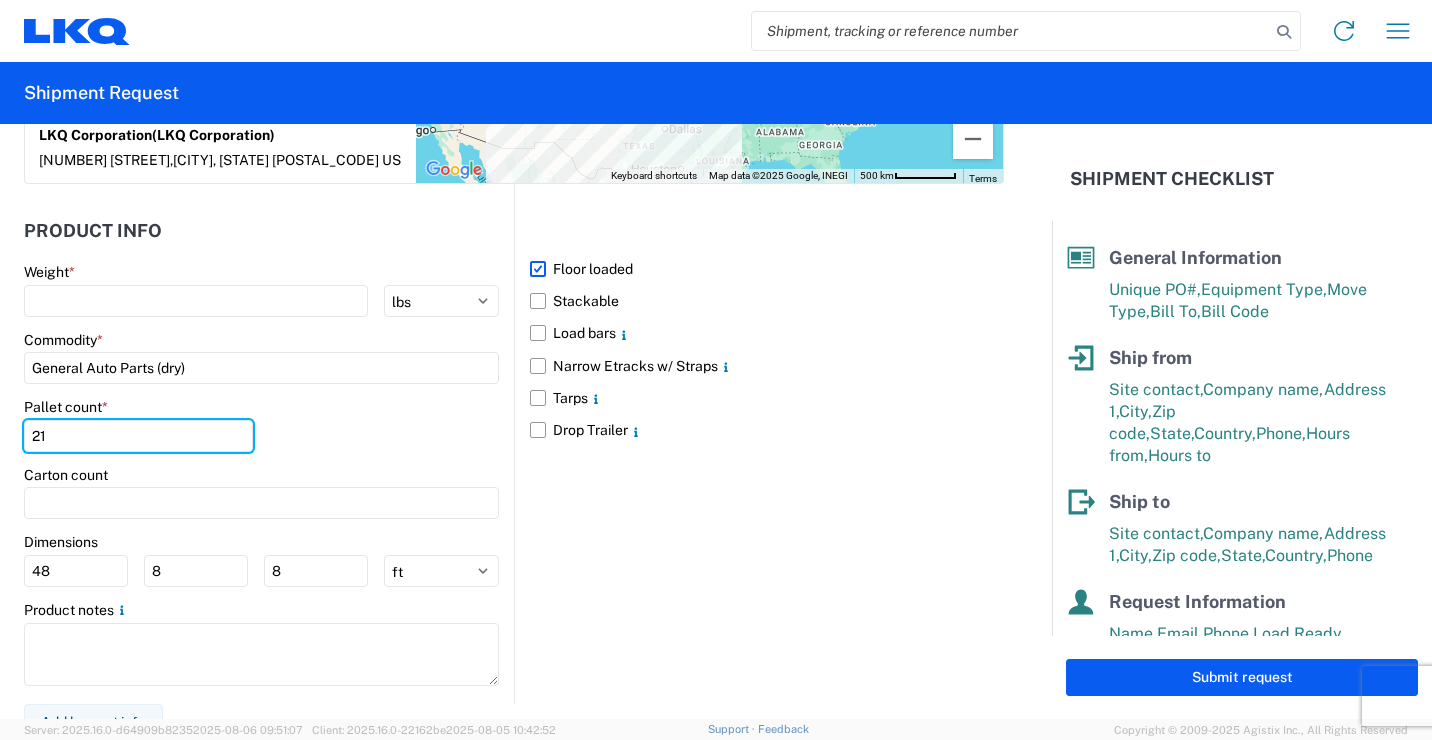scroll, scrollTop: 1804, scrollLeft: 0, axis: vertical 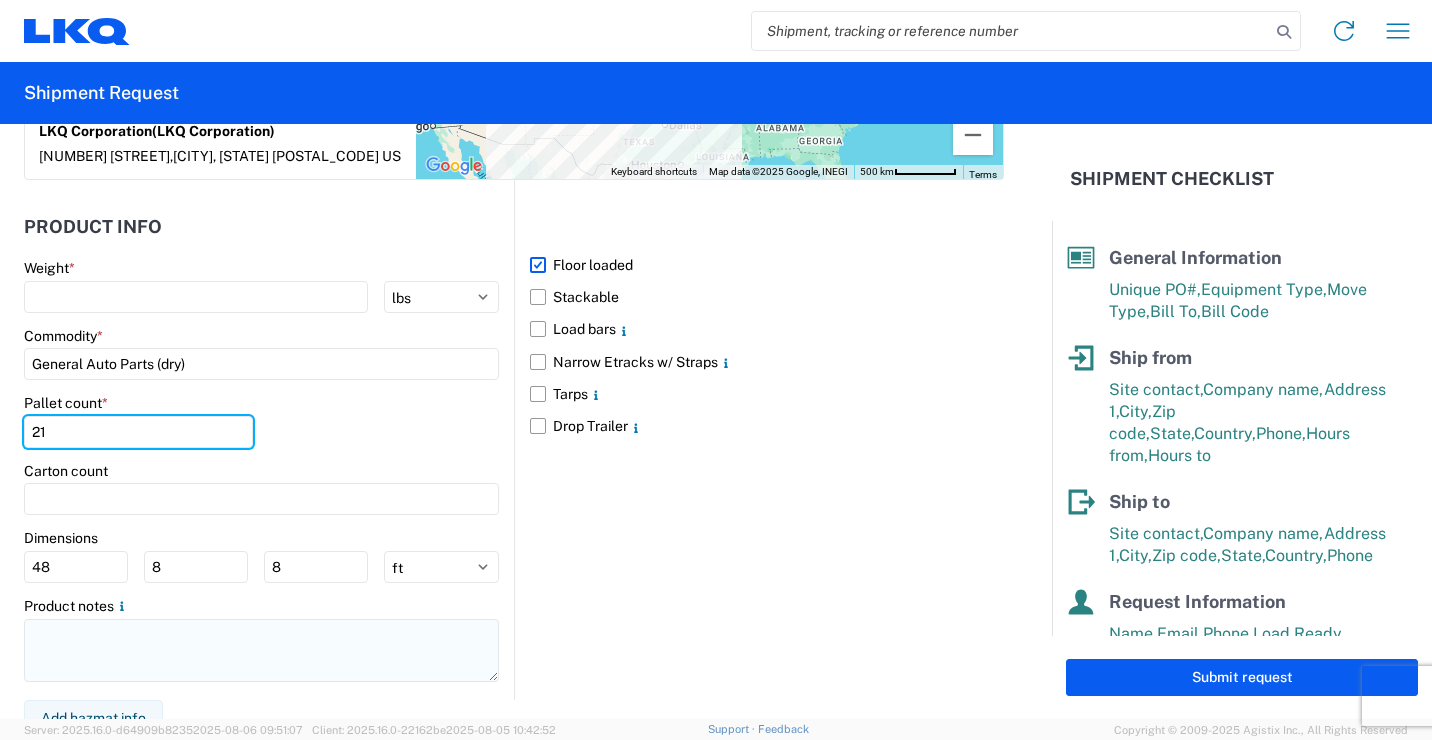 type on "21" 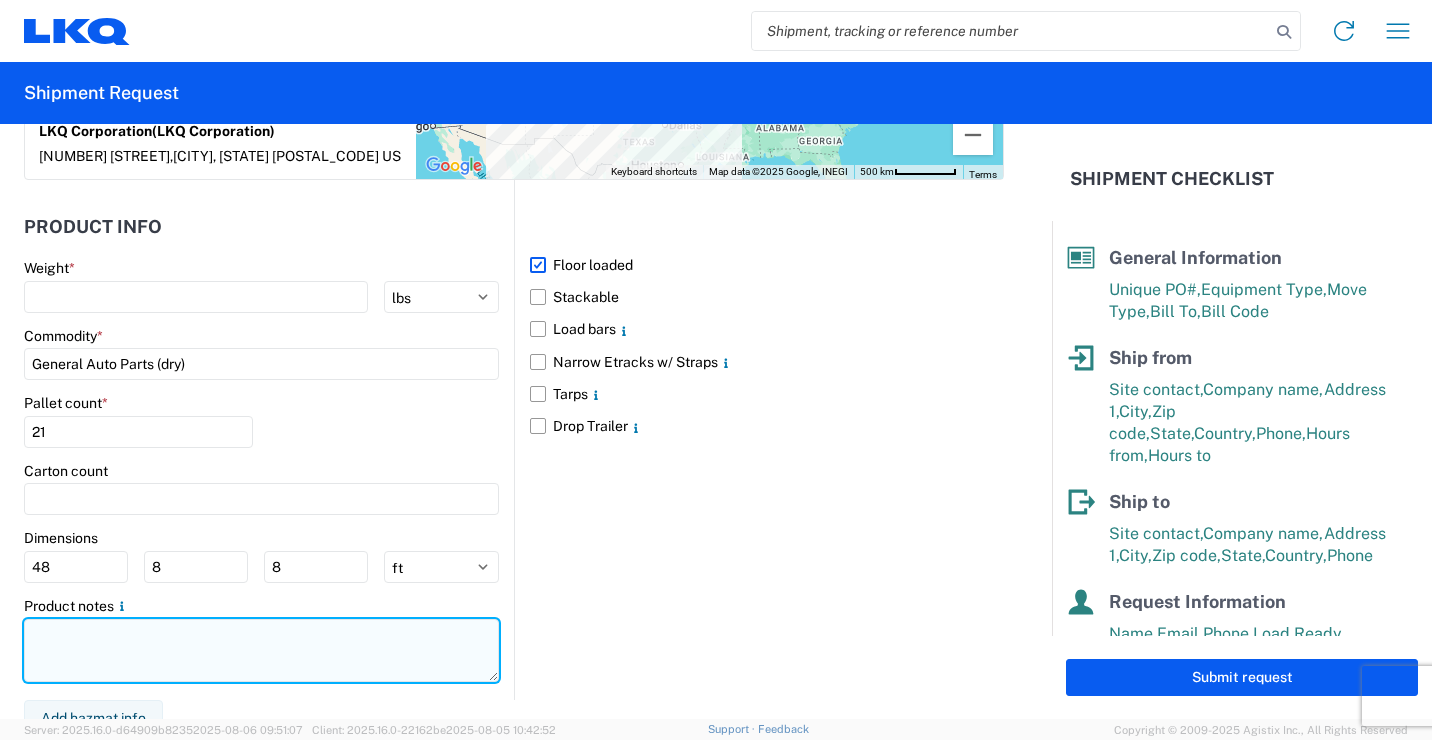 click 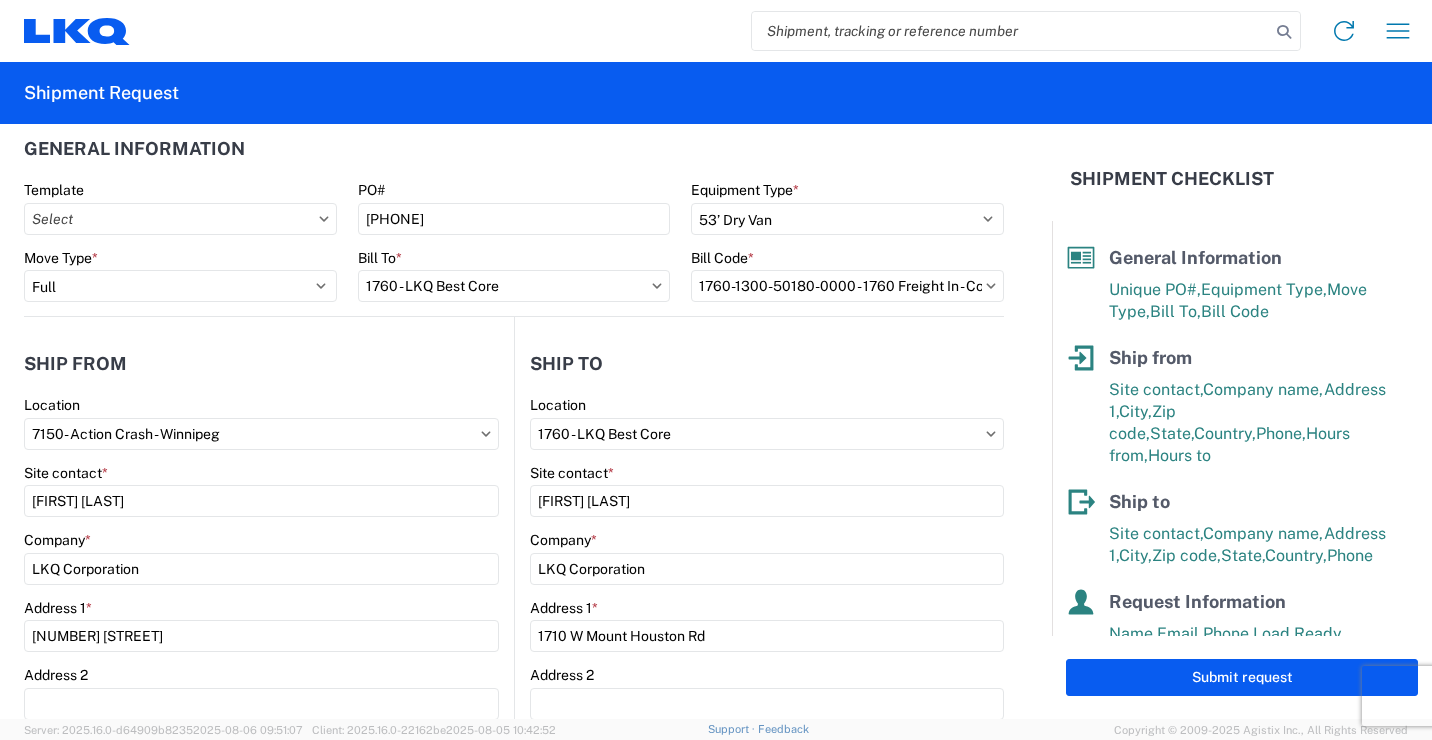 scroll, scrollTop: 0, scrollLeft: 0, axis: both 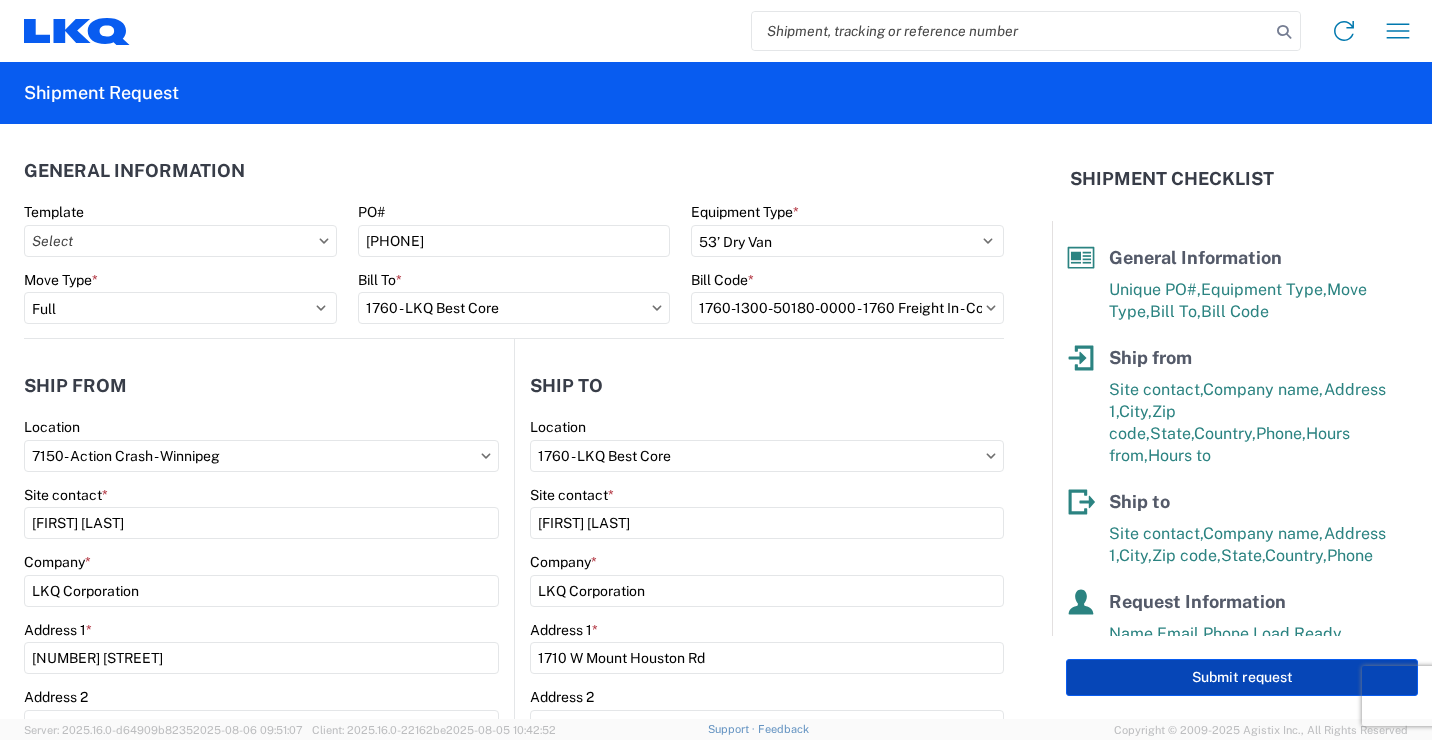 type on "Bulk Cores." 